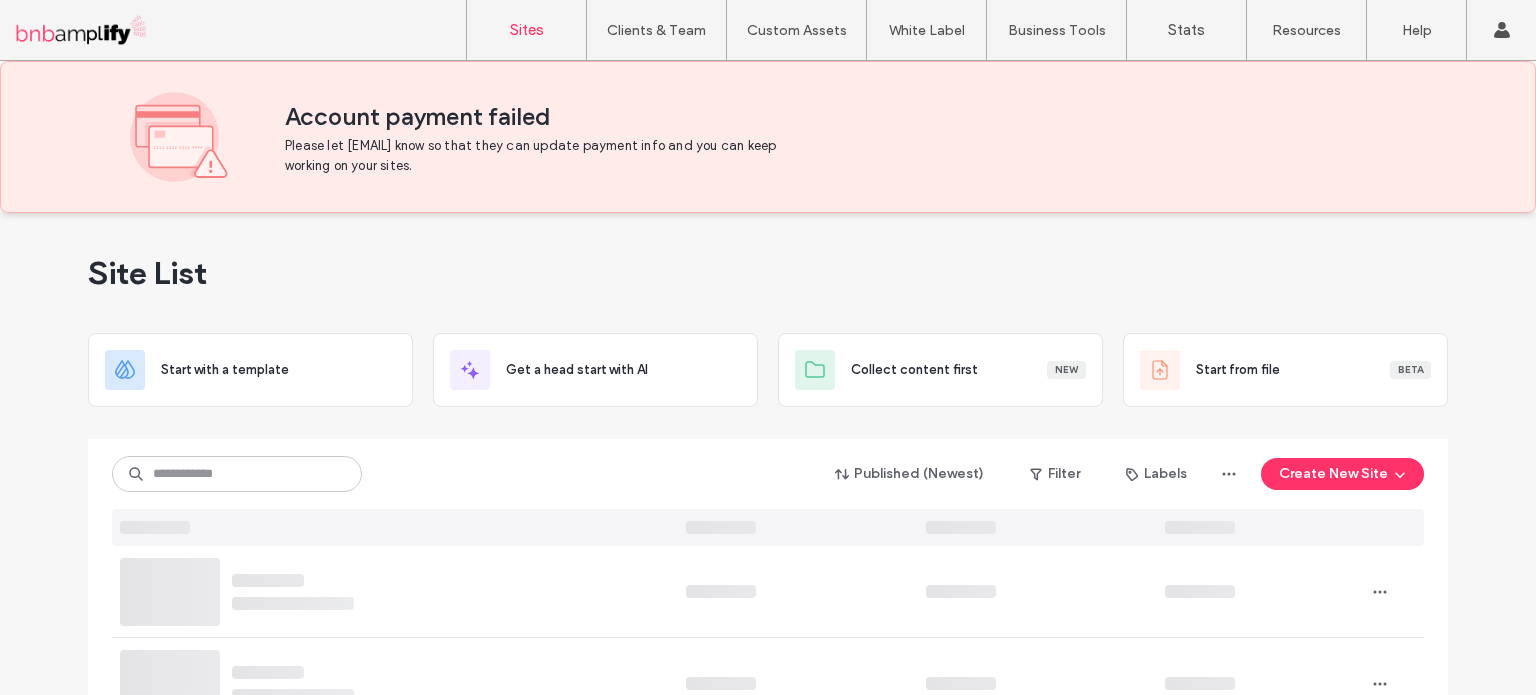 scroll, scrollTop: 0, scrollLeft: 0, axis: both 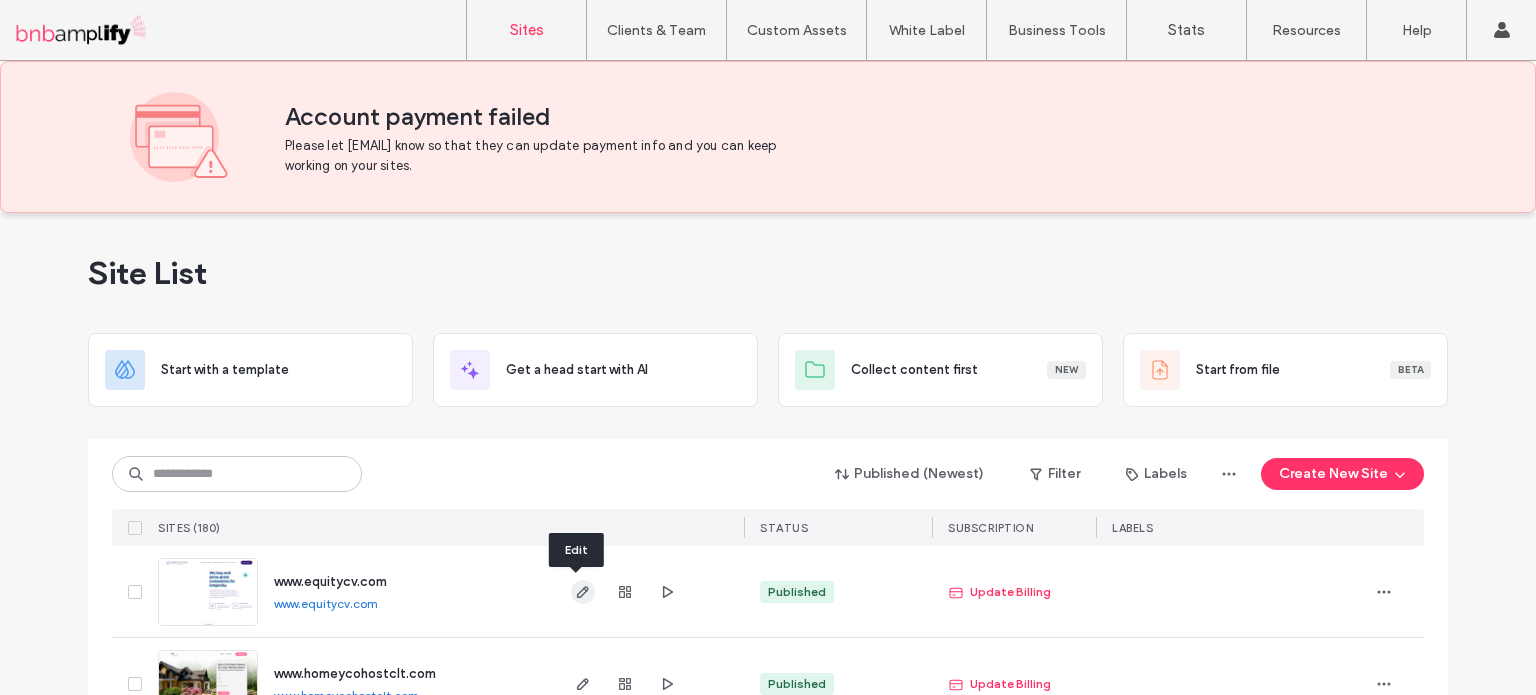 click 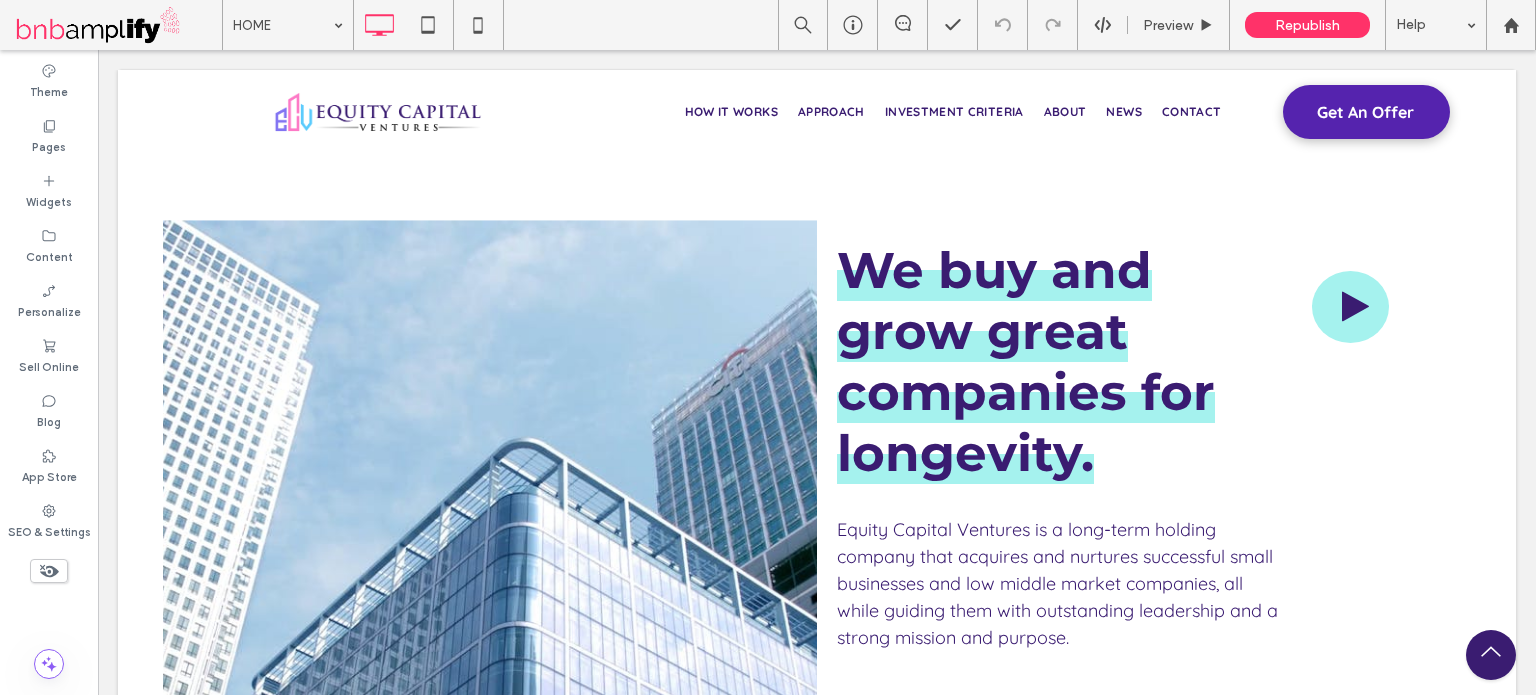 scroll, scrollTop: 3100, scrollLeft: 0, axis: vertical 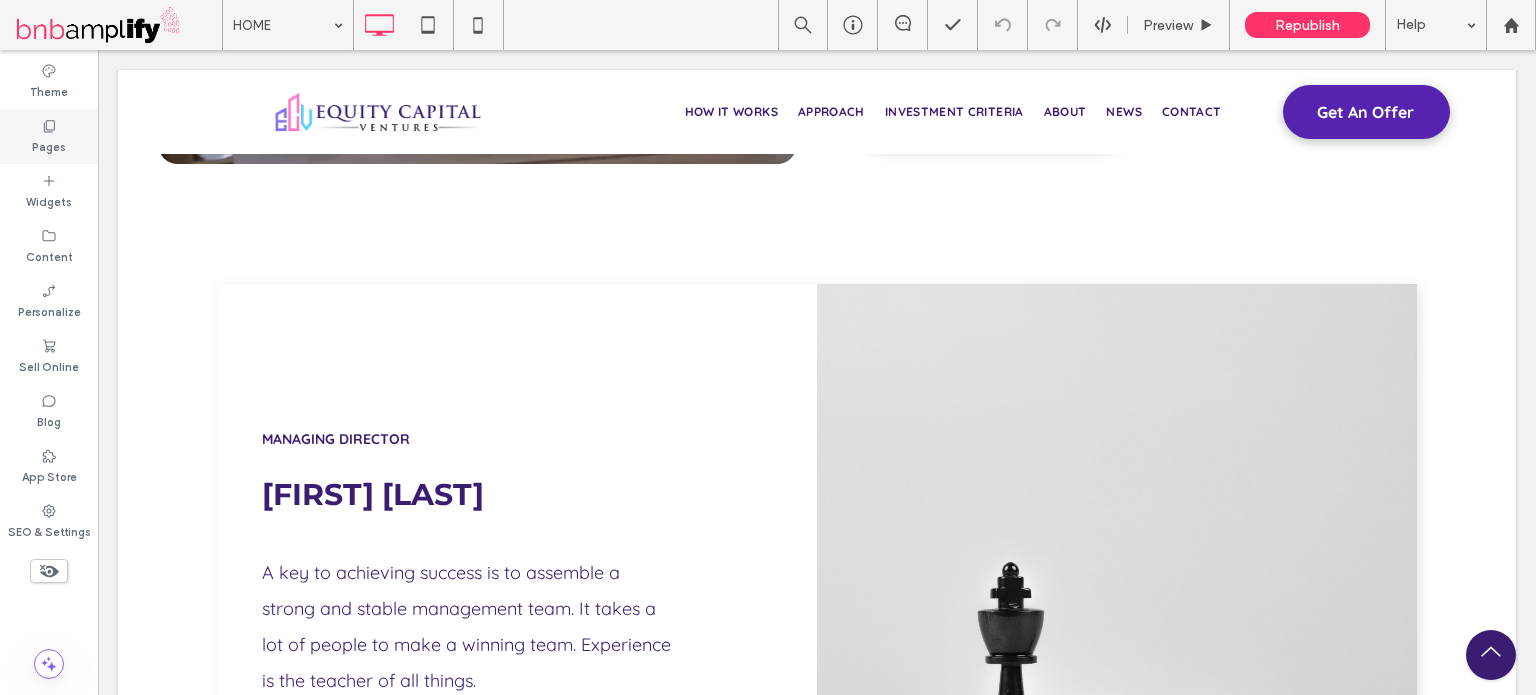 click on "Pages" at bounding box center (49, 145) 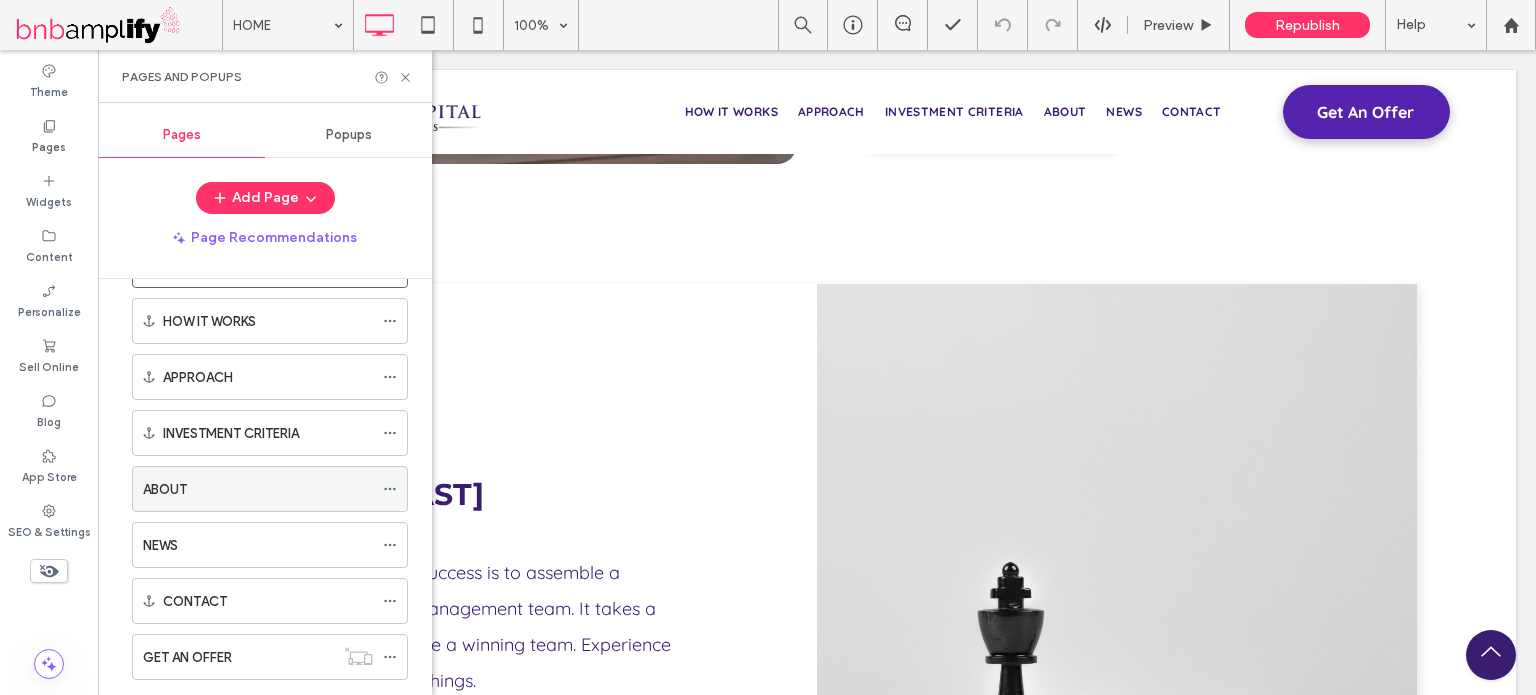 scroll, scrollTop: 100, scrollLeft: 0, axis: vertical 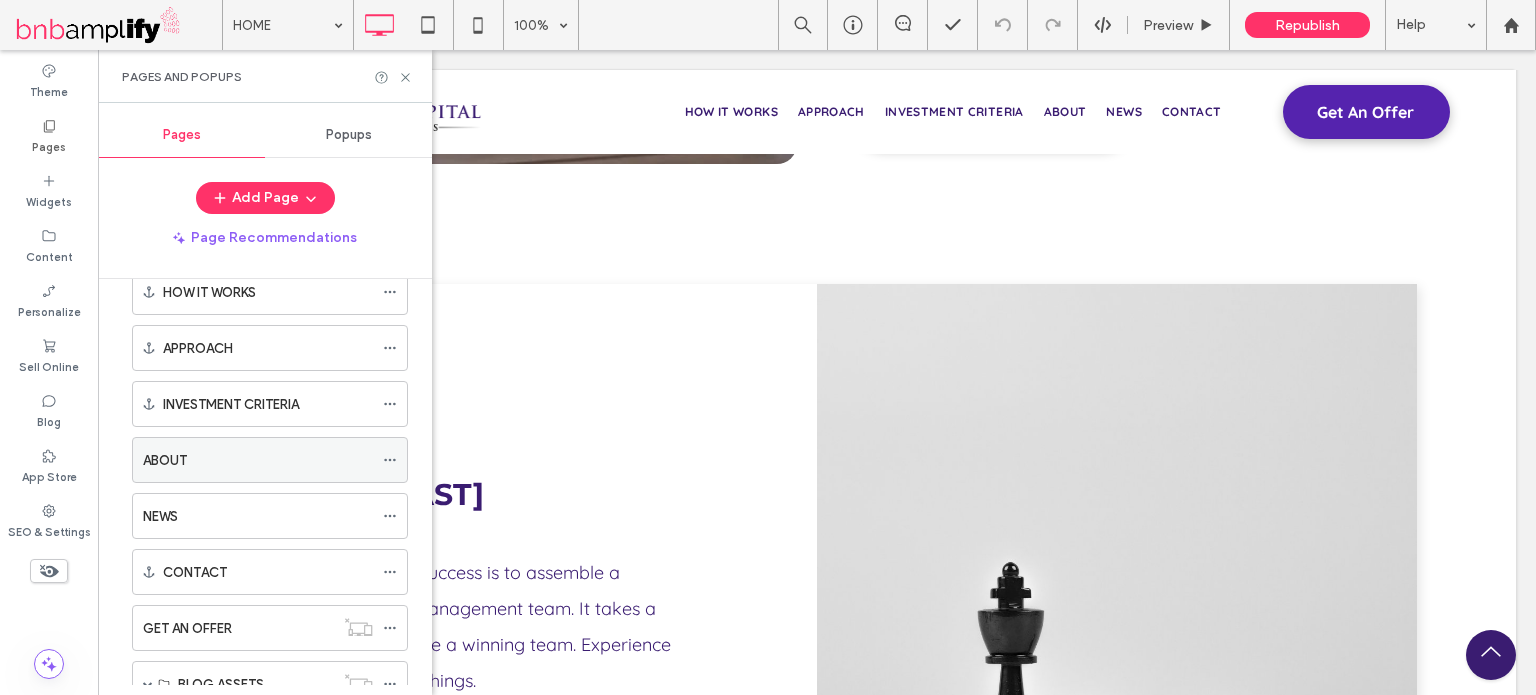 click on "ABOUT" at bounding box center (258, 460) 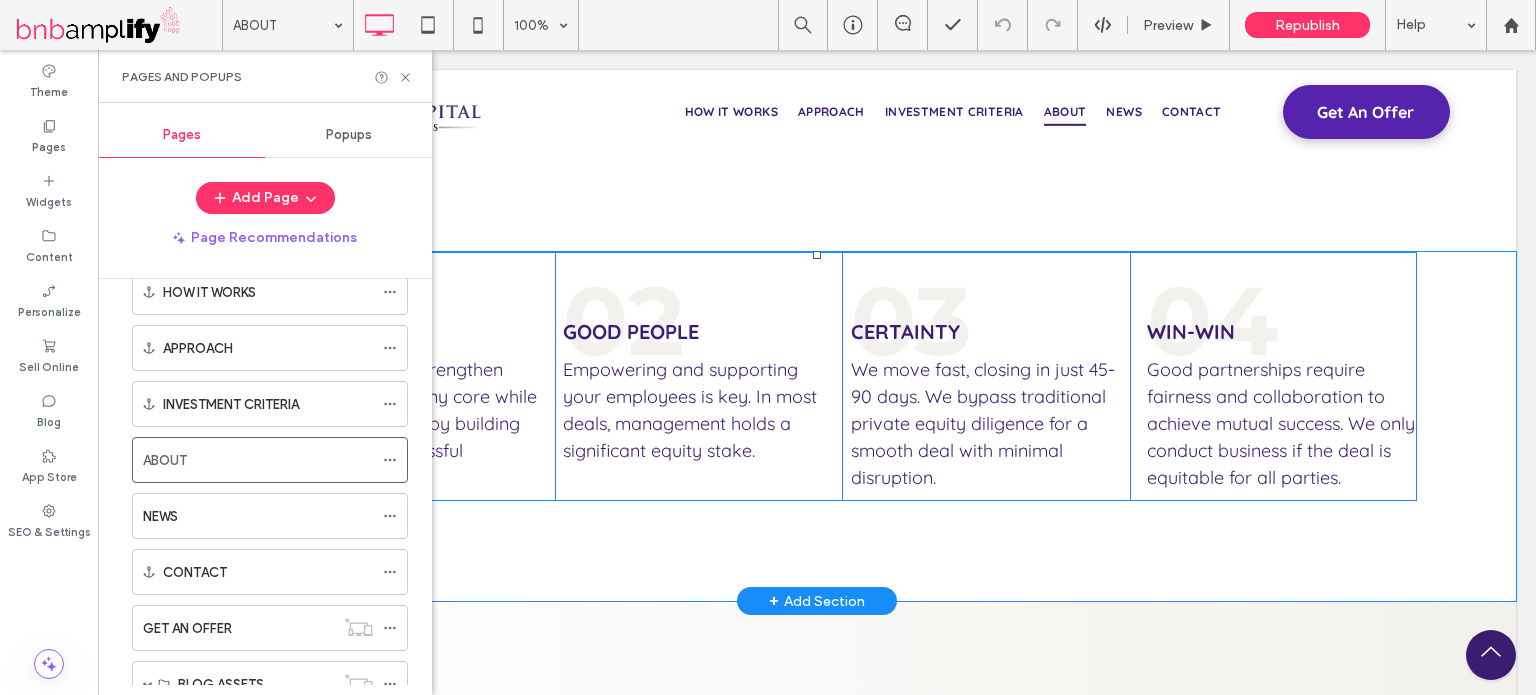 scroll, scrollTop: 3300, scrollLeft: 0, axis: vertical 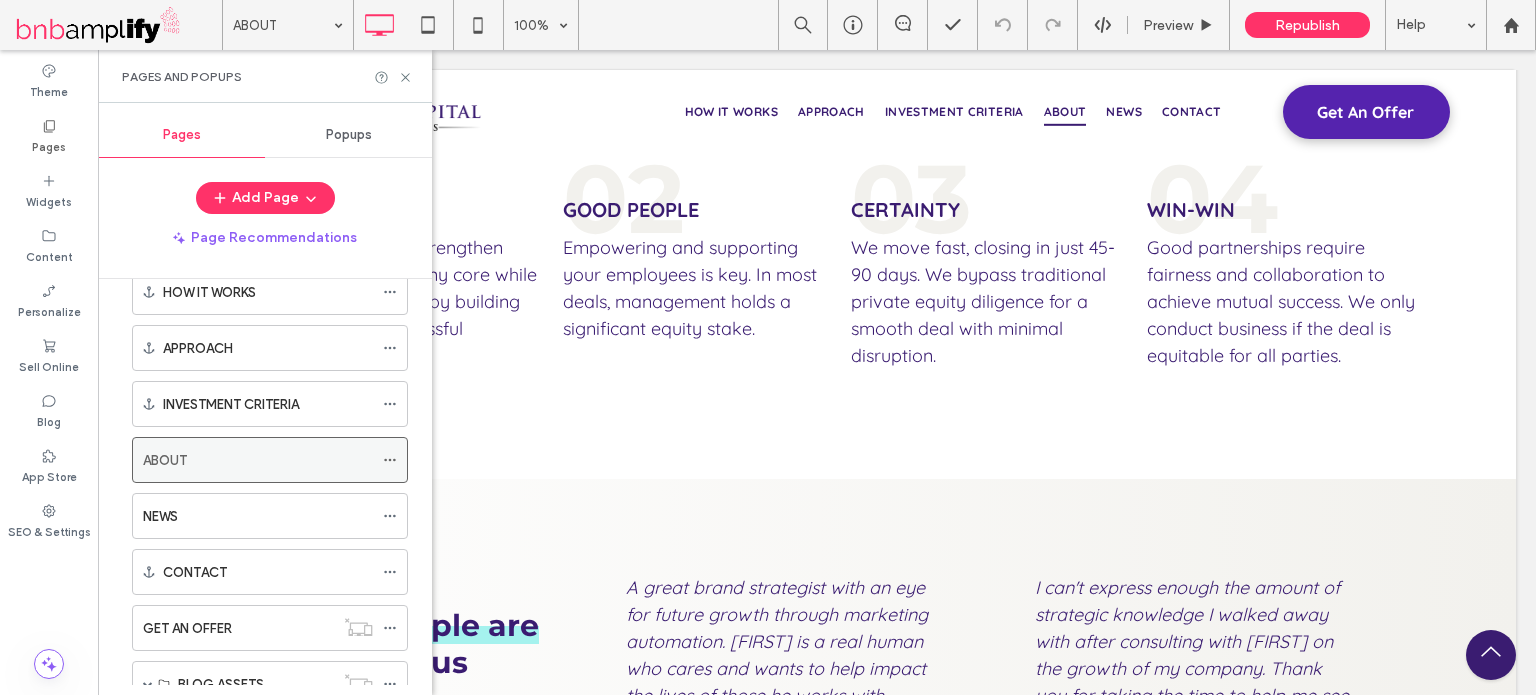 click 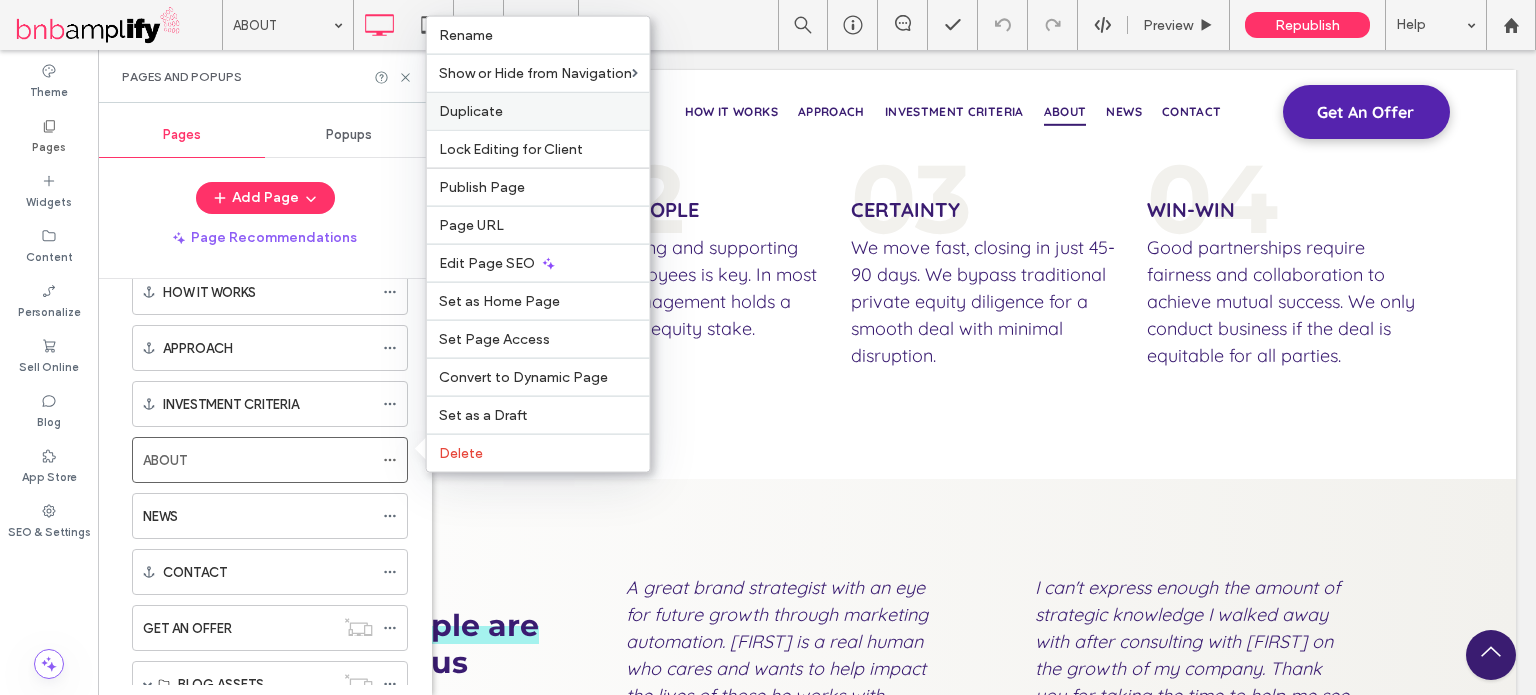 click on "Duplicate" at bounding box center [538, 111] 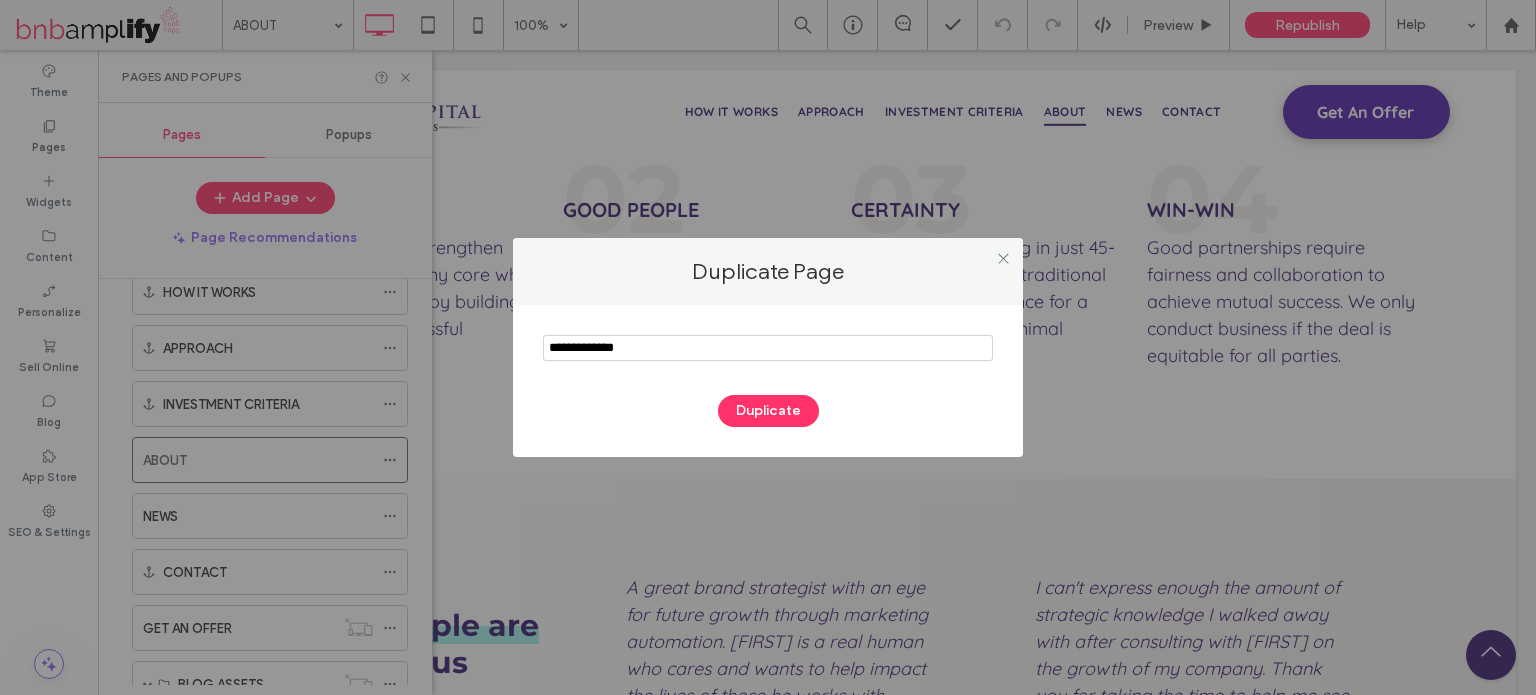drag, startPoint x: 660, startPoint y: 347, endPoint x: 545, endPoint y: 356, distance: 115.35164 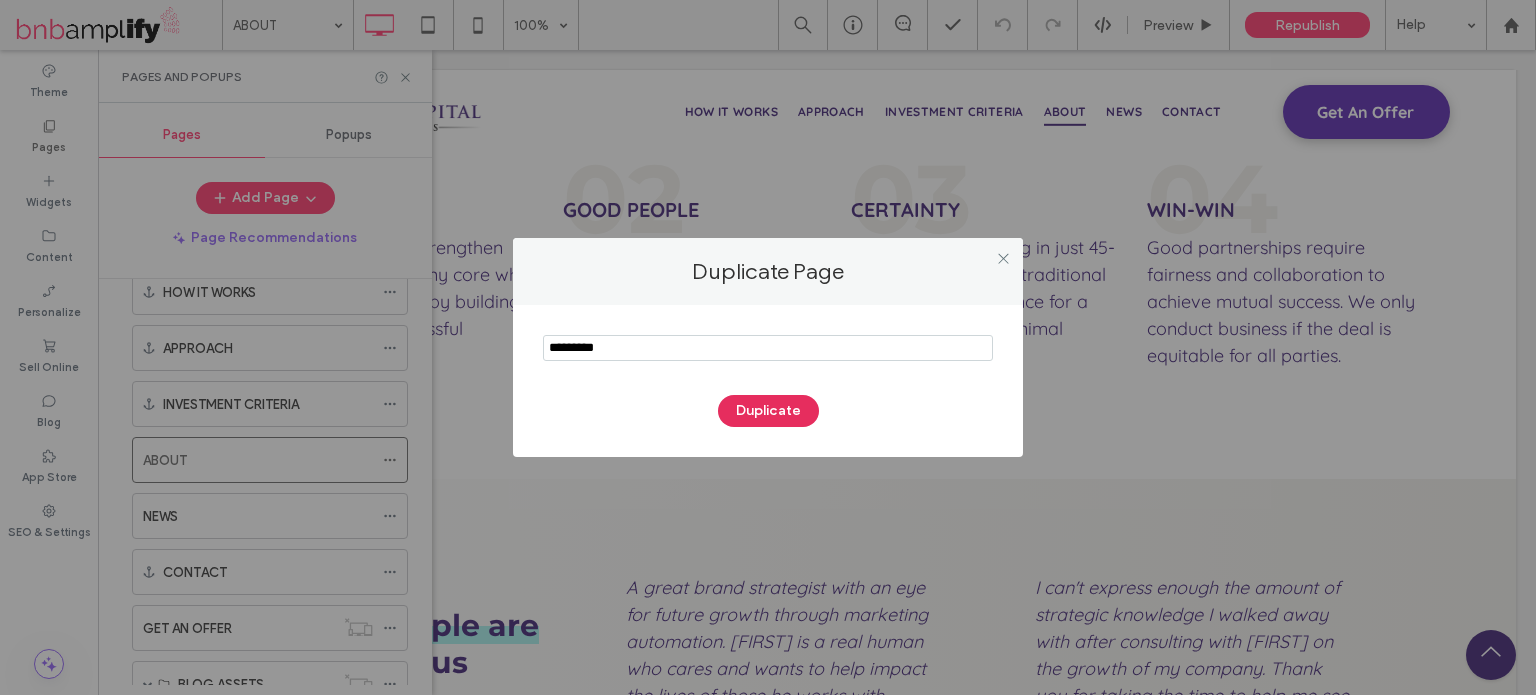 type on "*********" 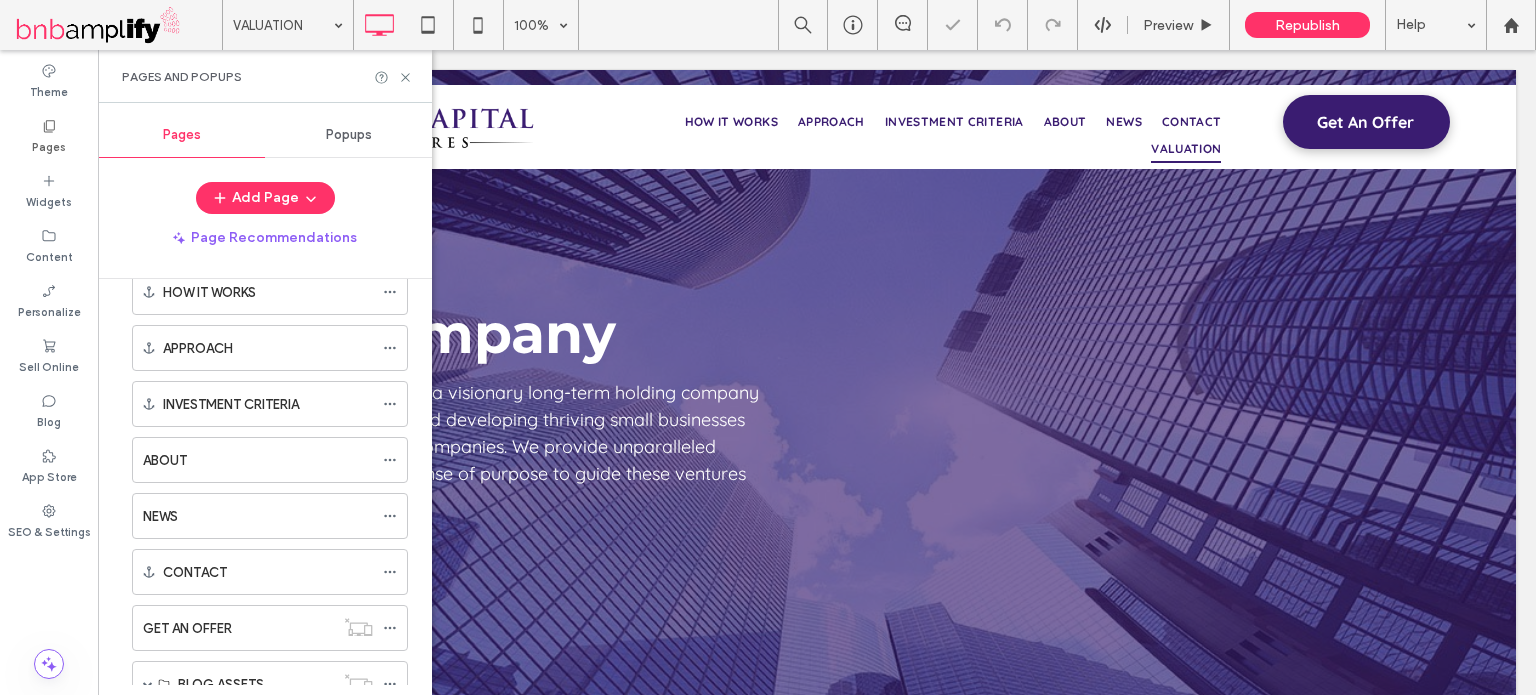 scroll, scrollTop: 0, scrollLeft: 0, axis: both 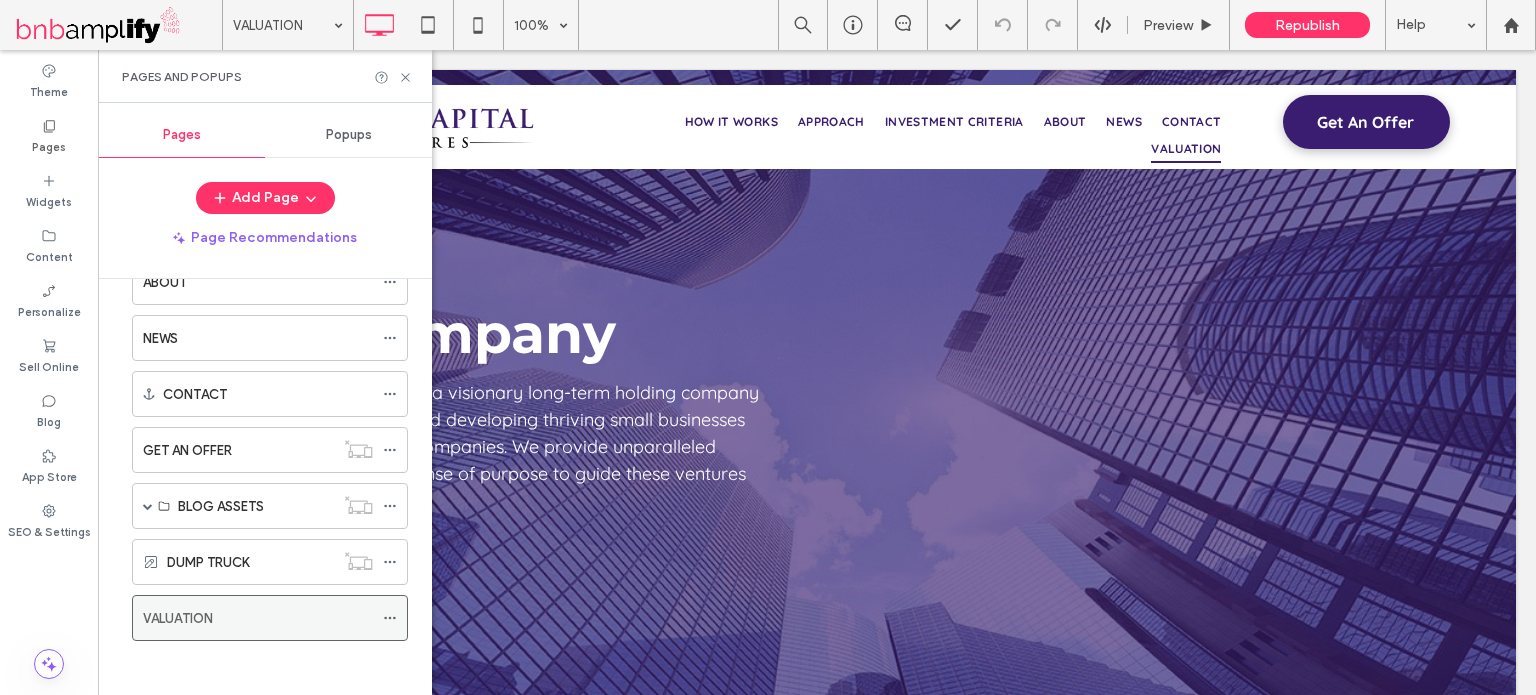 click 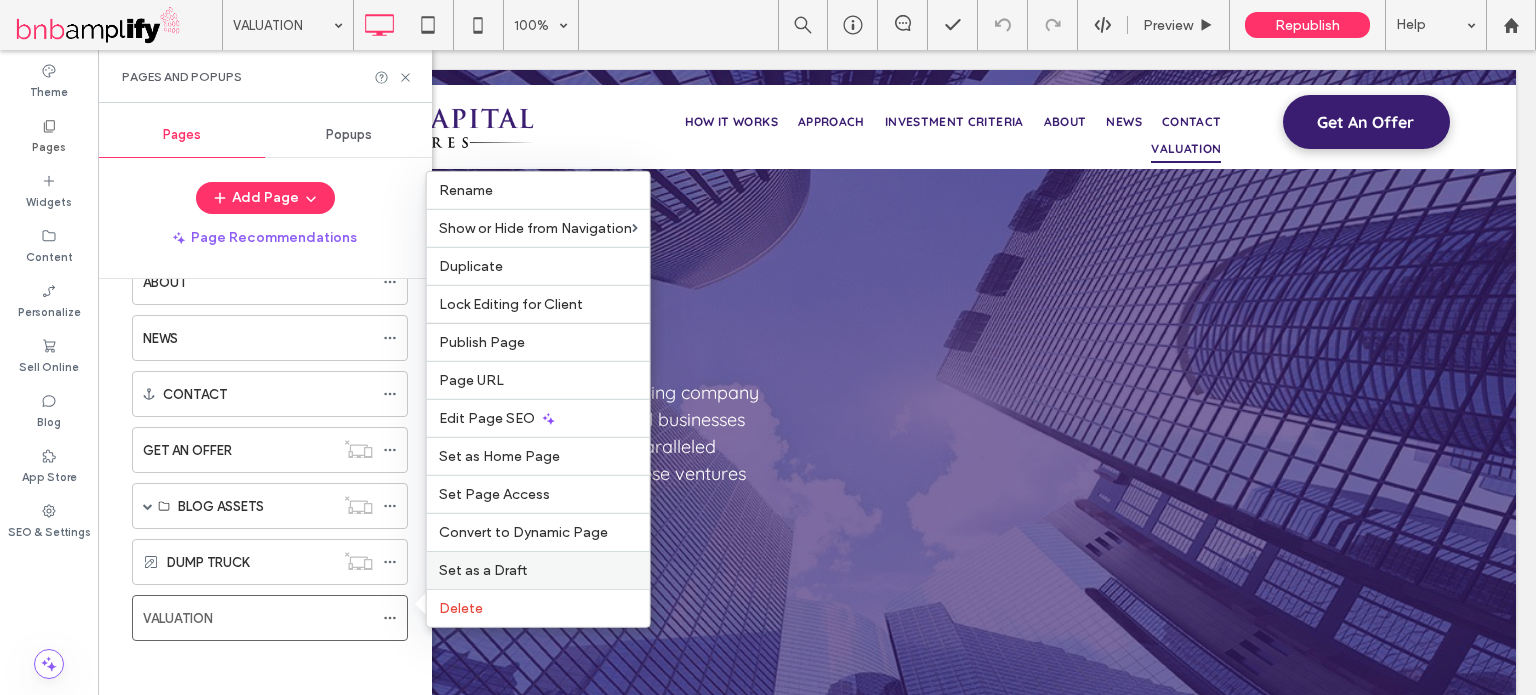 click on "Set as a Draft" at bounding box center (483, 570) 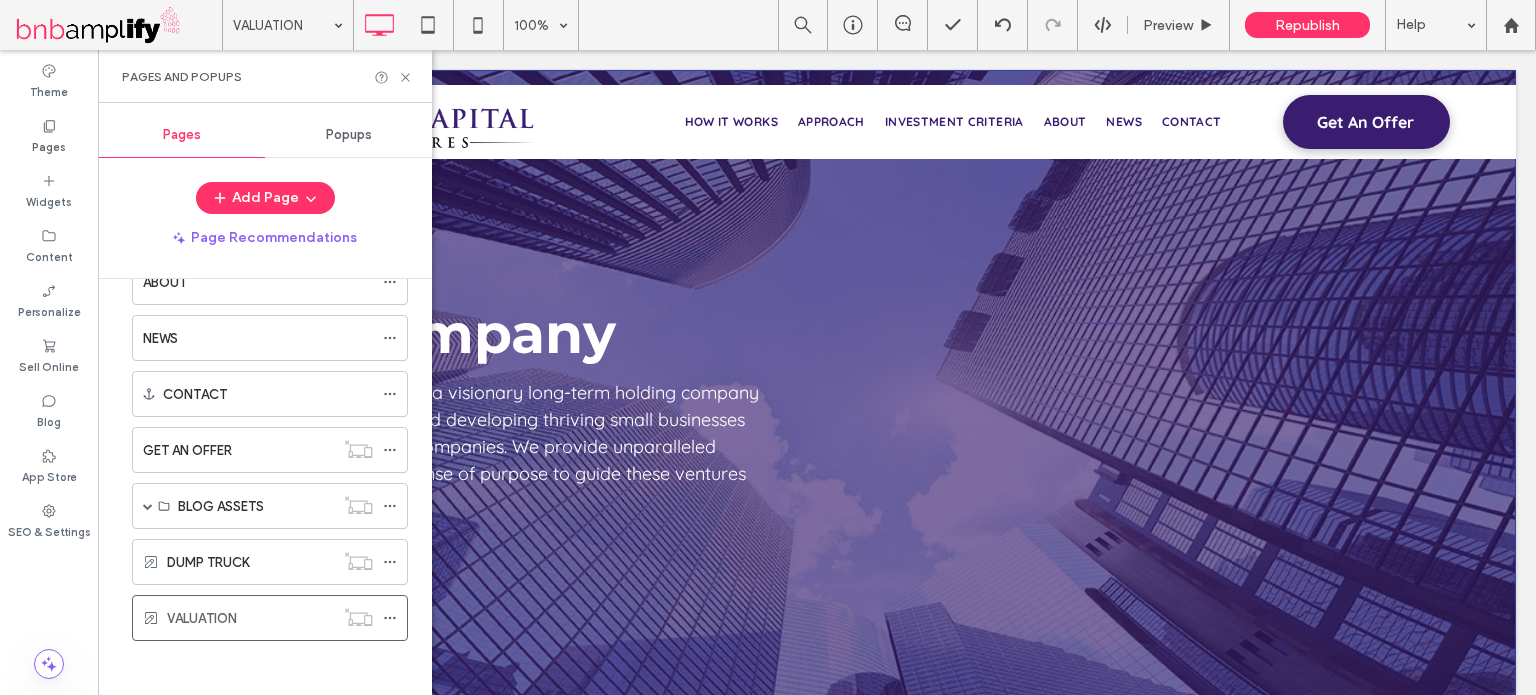 click on "Our Company
Equity Capital Ventures is a visionary long-term holding company dedicated to acquiring and developing thriving small businesses and low middle market companies. We provide unparalleled leadership and a clear sense of purpose to guide these ventures towards success.
Click To Paste" at bounding box center [817, 407] 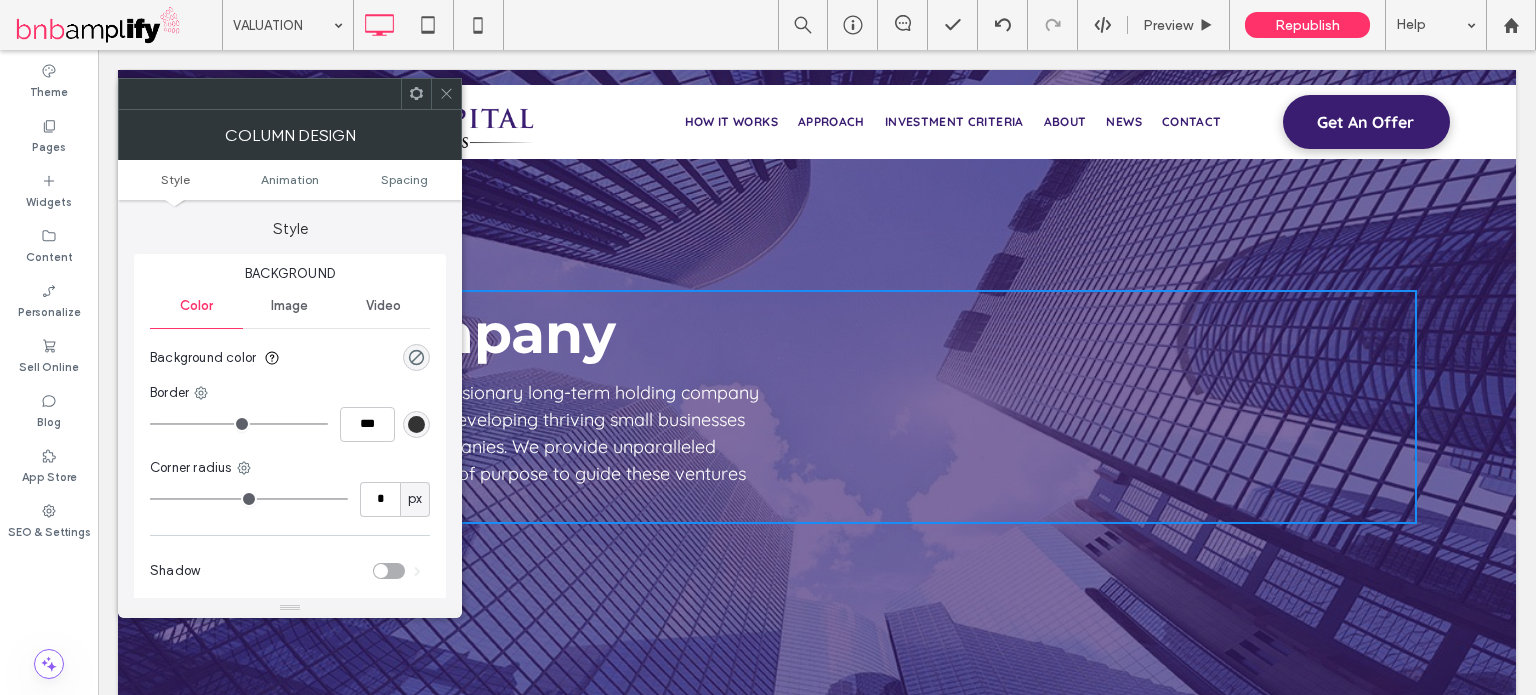 click 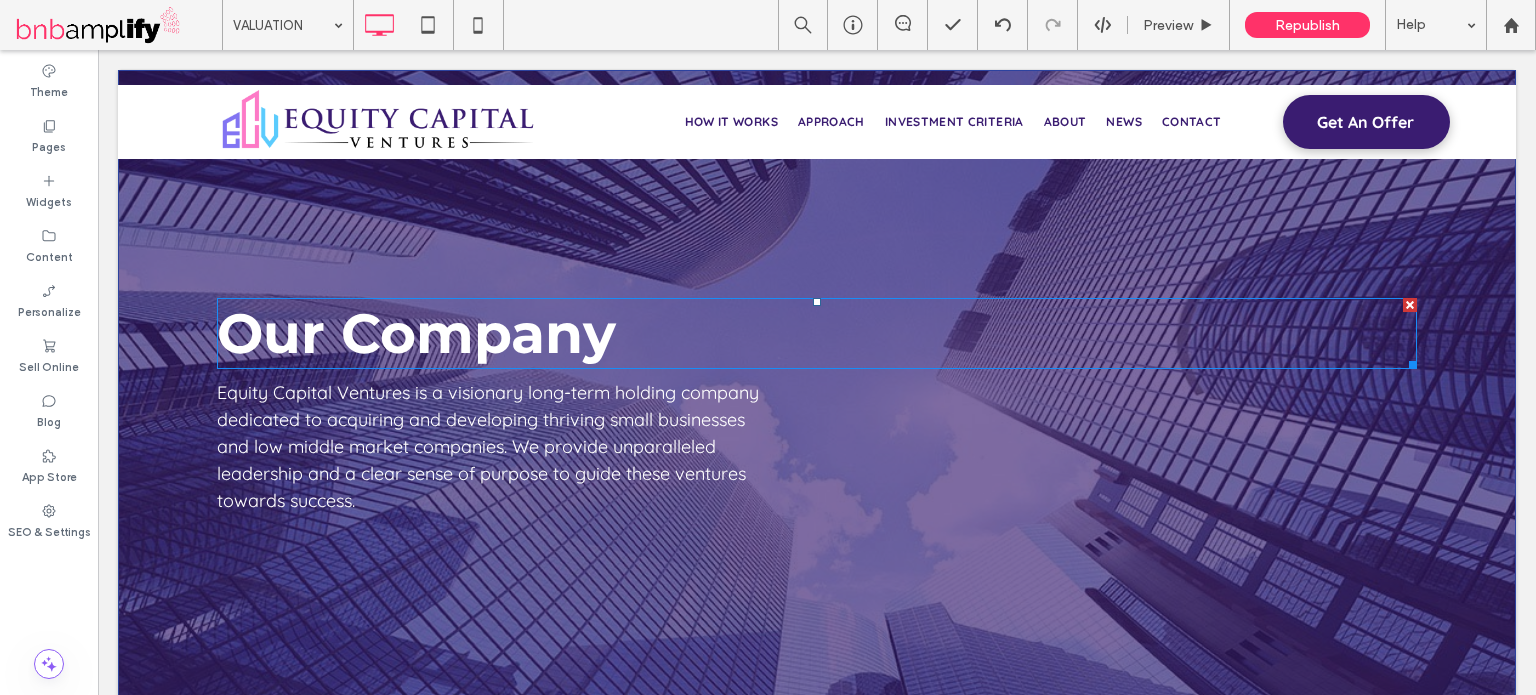 click on "Our Company" at bounding box center [416, 333] 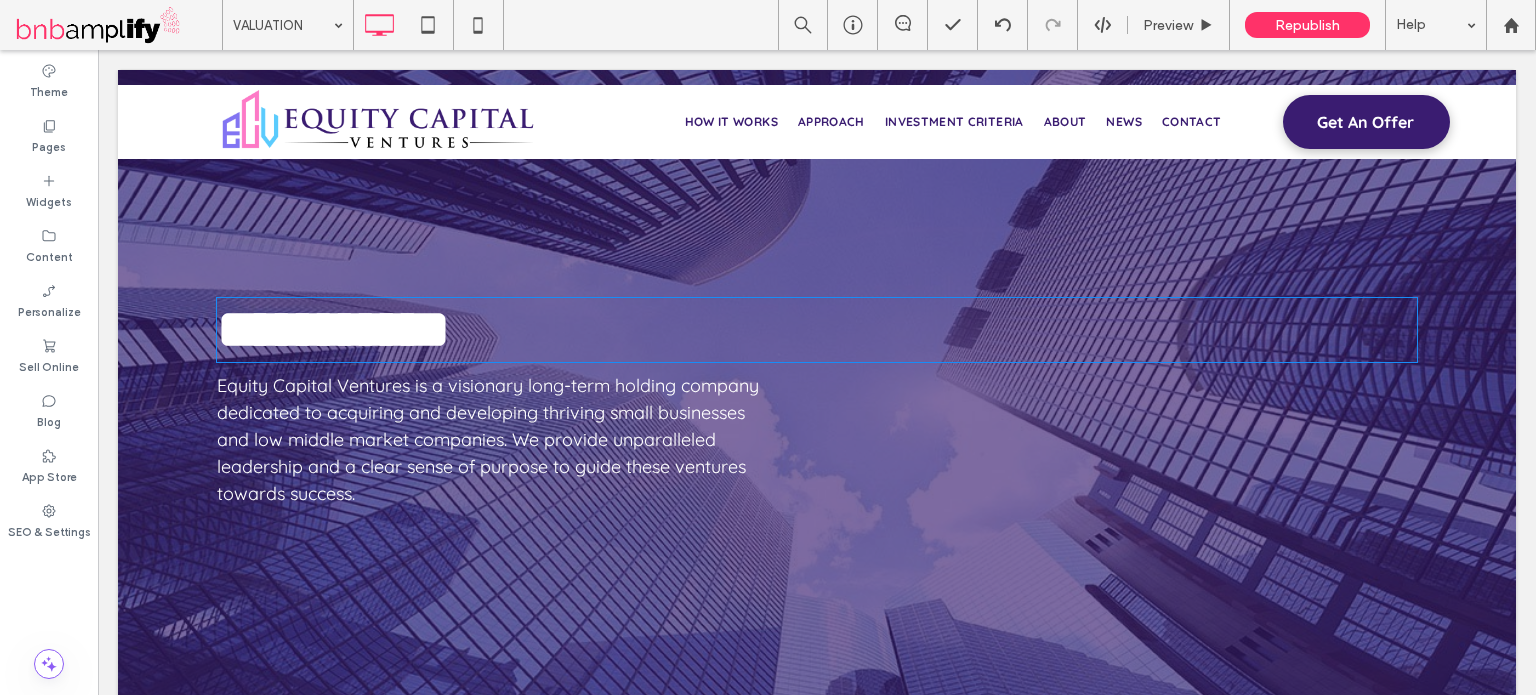 type on "**********" 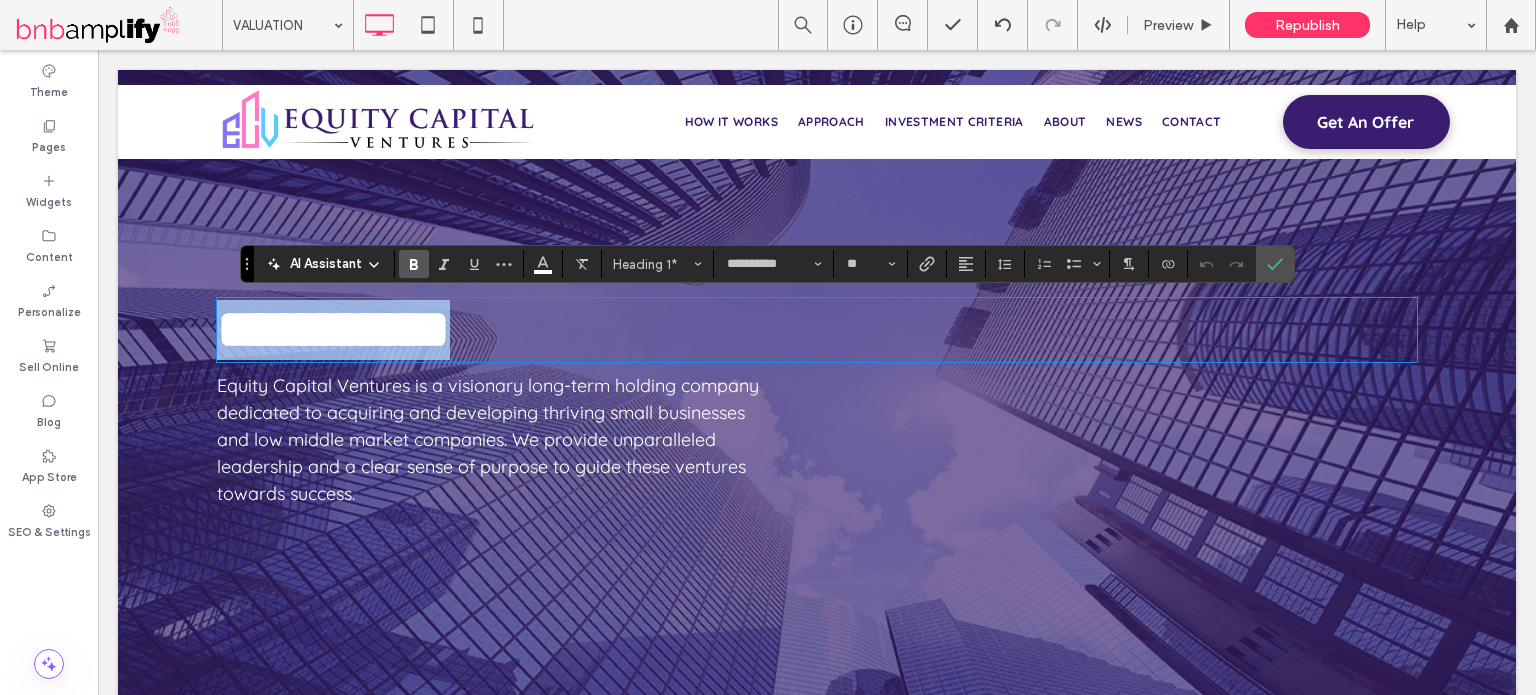 click on "**********" at bounding box center (333, 329) 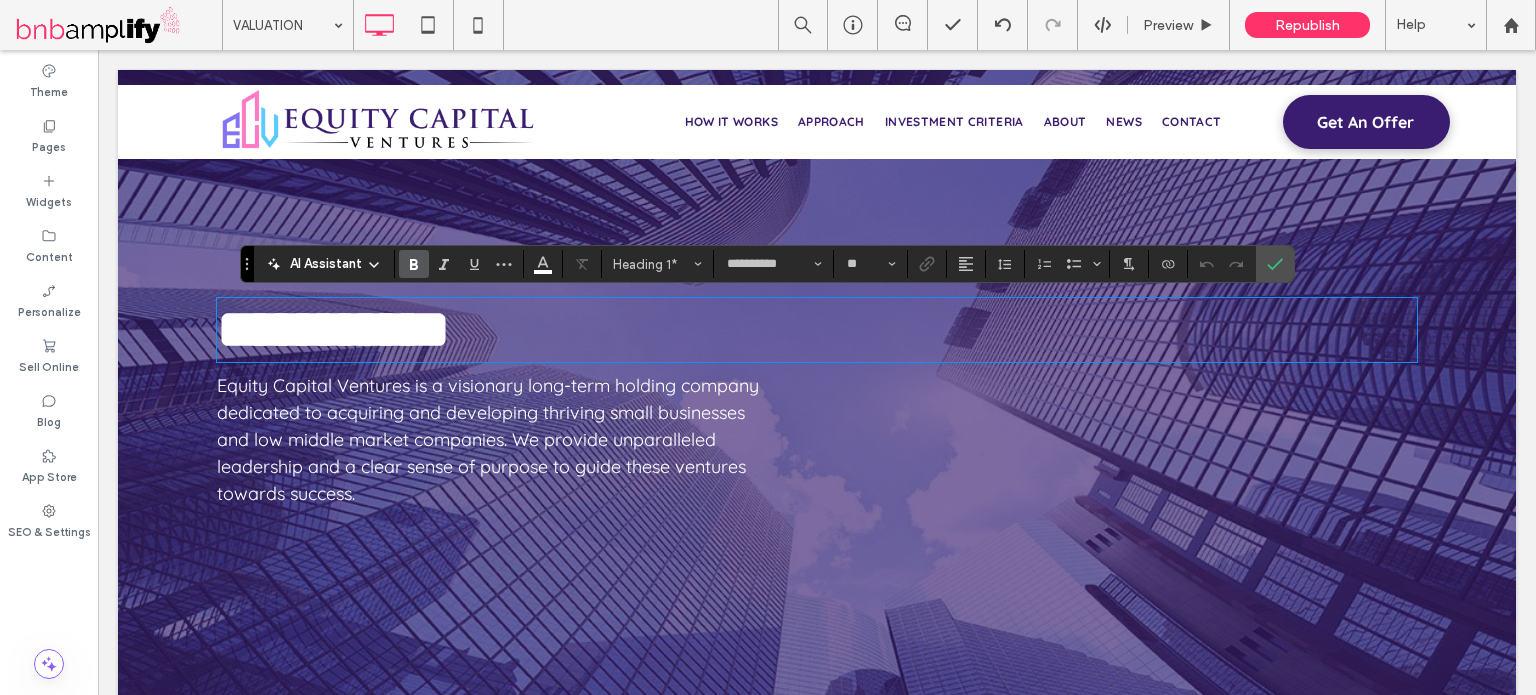 type 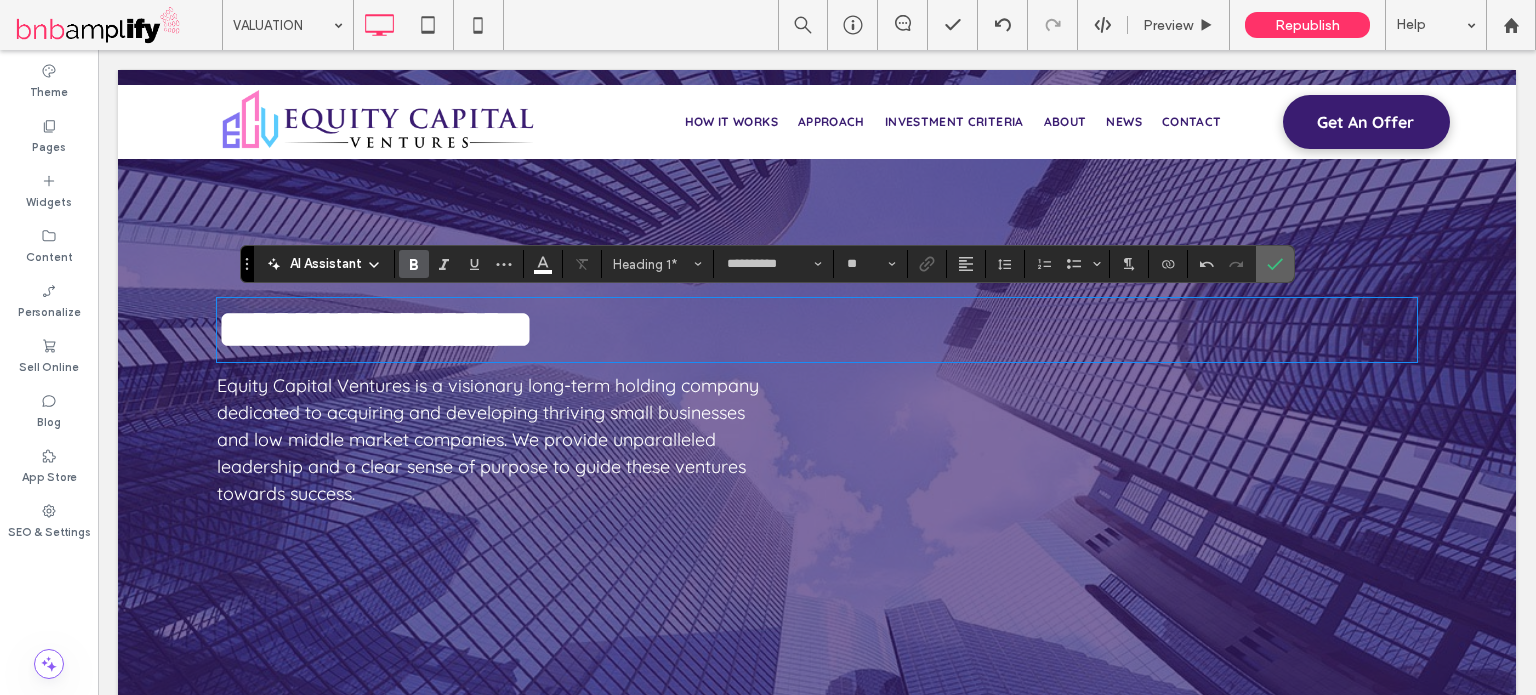 click 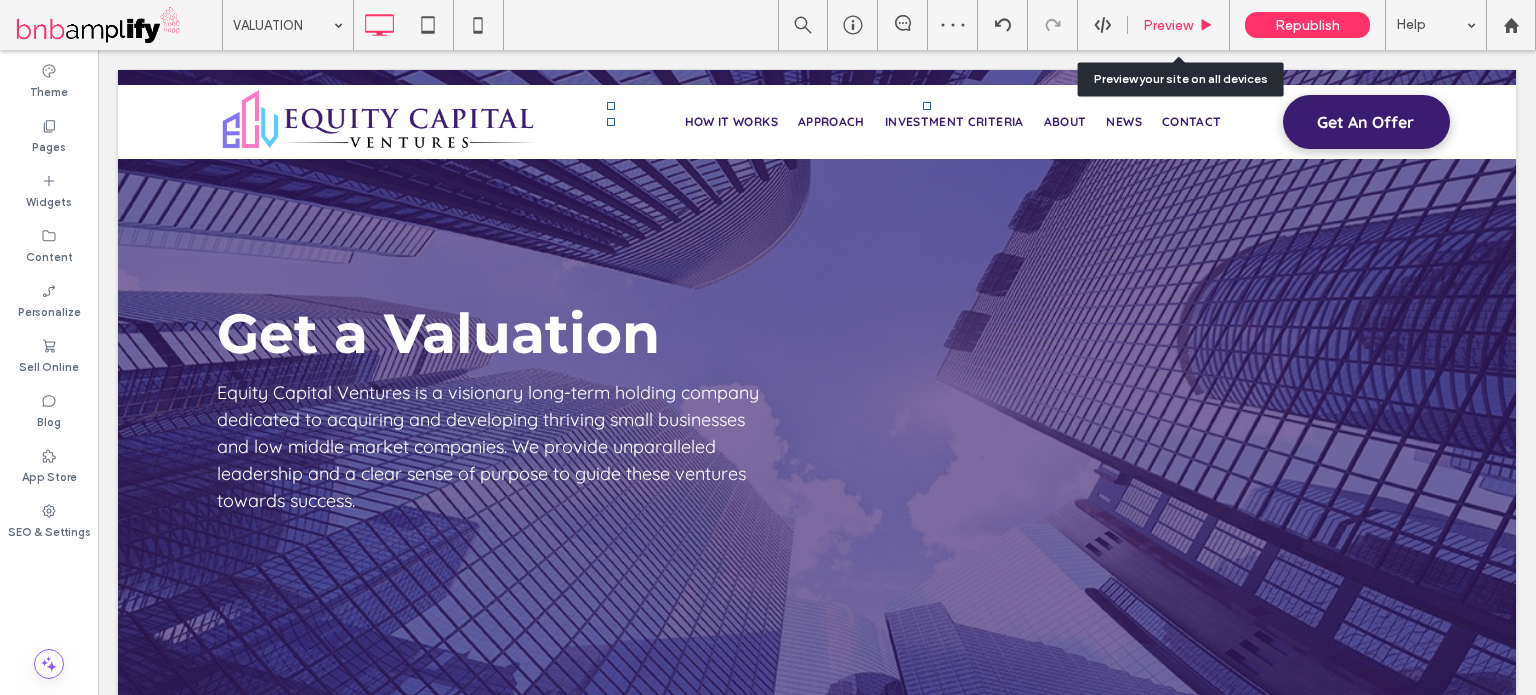 click on "Preview" at bounding box center (1168, 25) 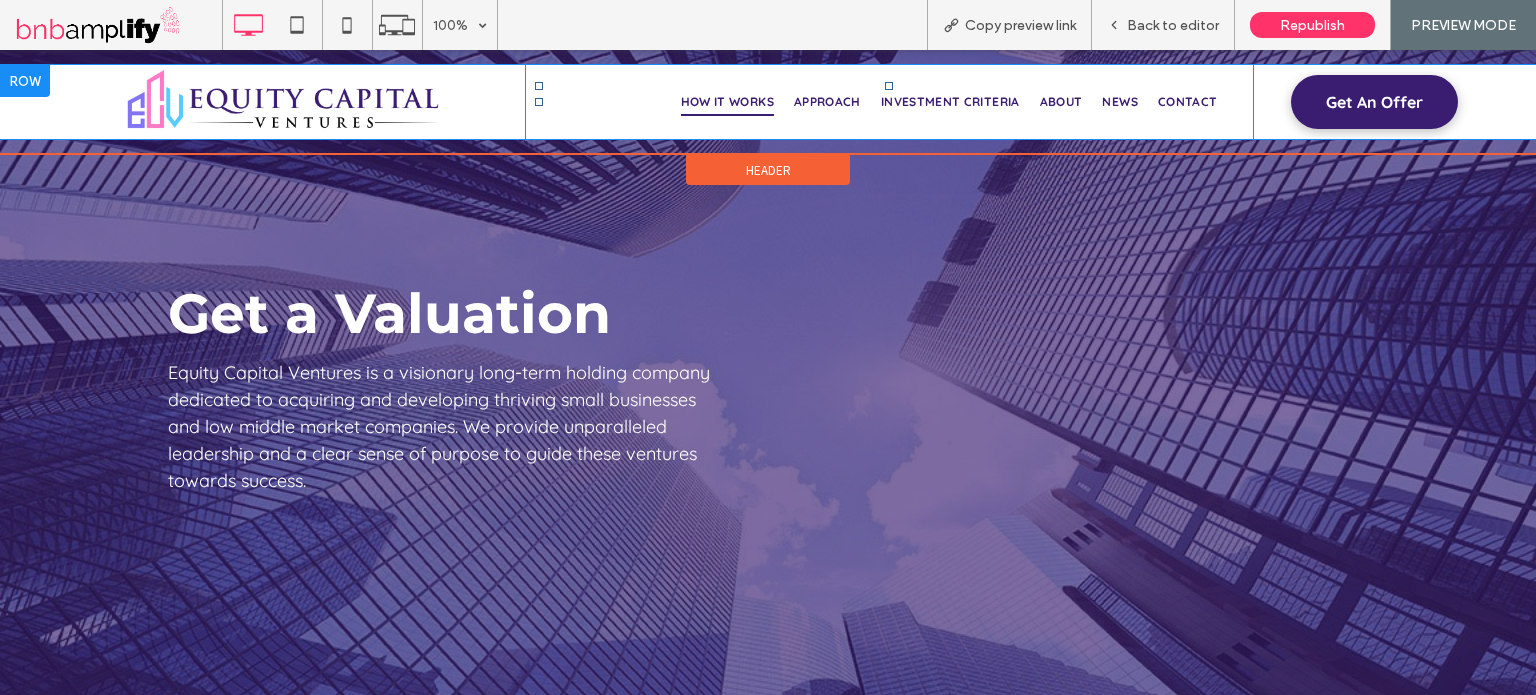 click on "HOW IT WORKS" at bounding box center [727, 102] 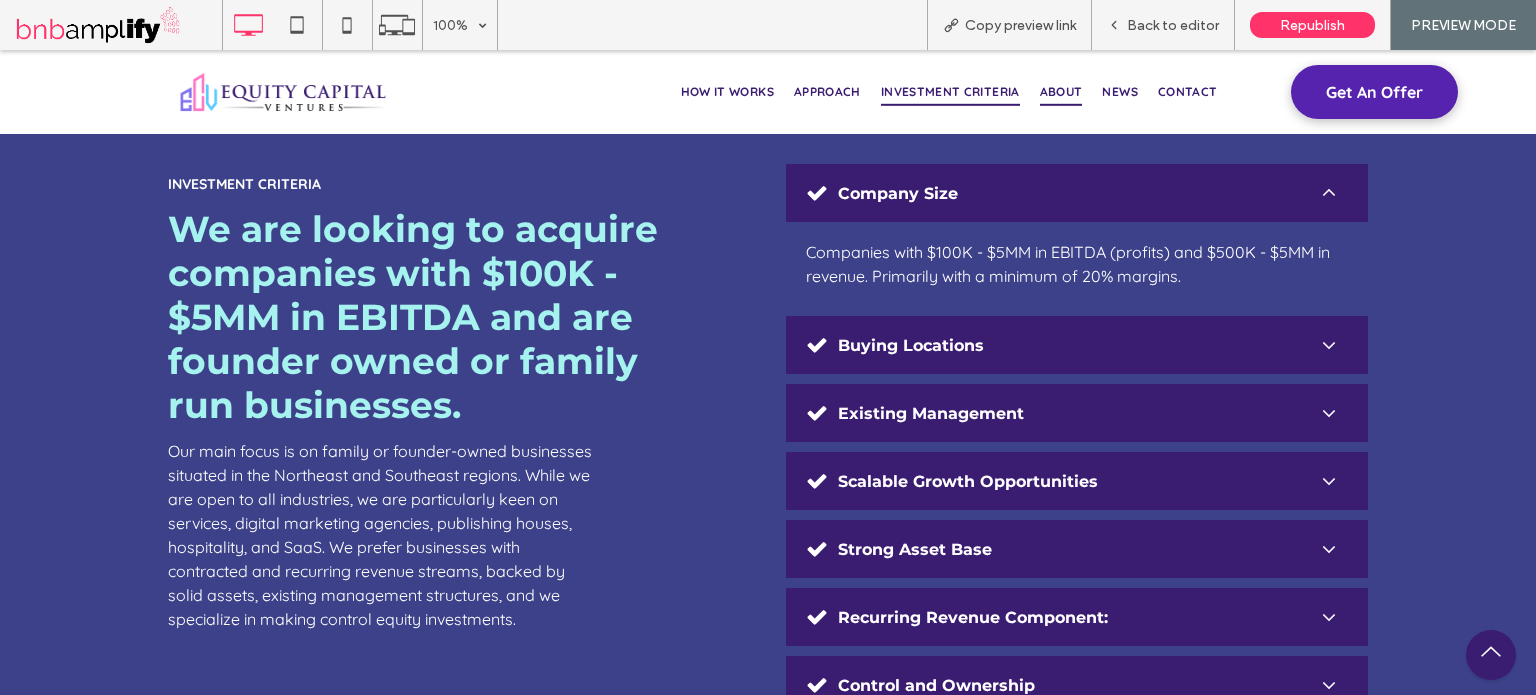 scroll, scrollTop: 4380, scrollLeft: 0, axis: vertical 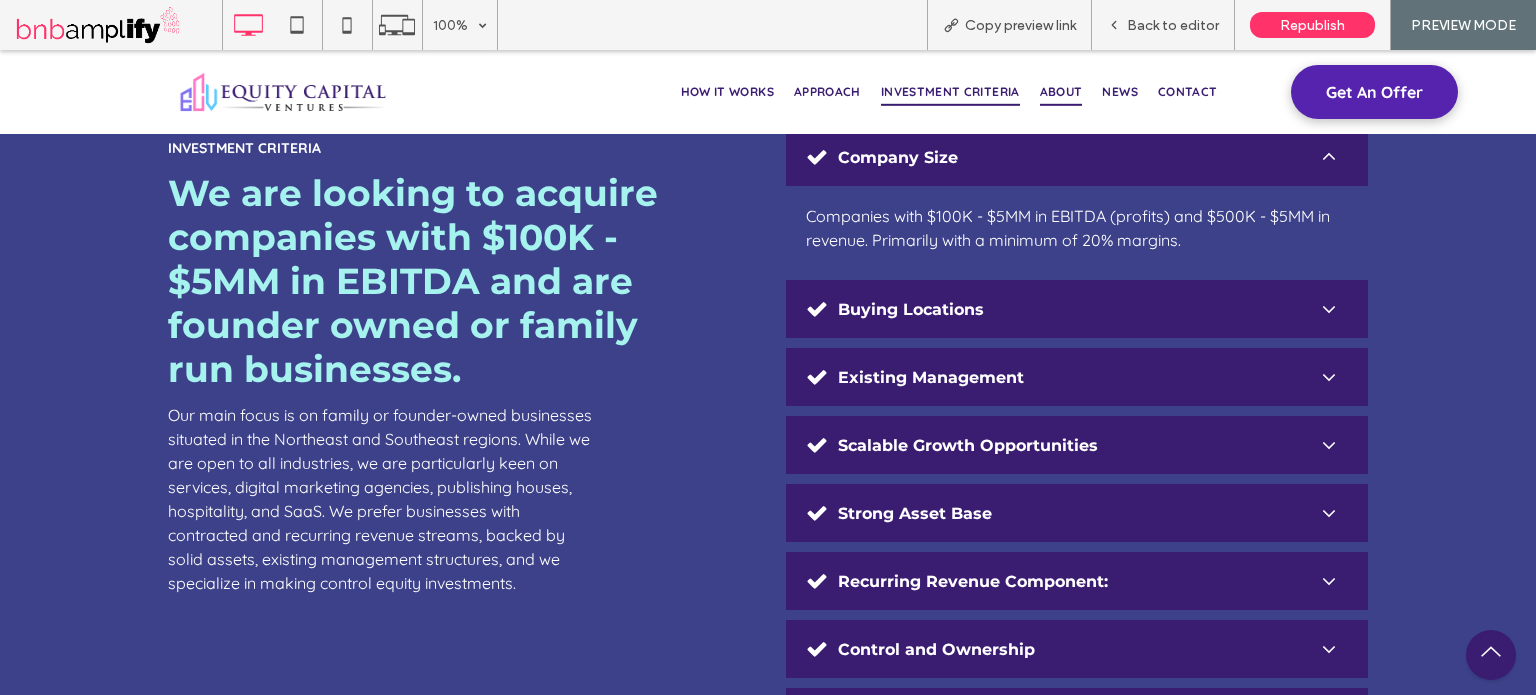 click on "ABOUT" at bounding box center (1061, 92) 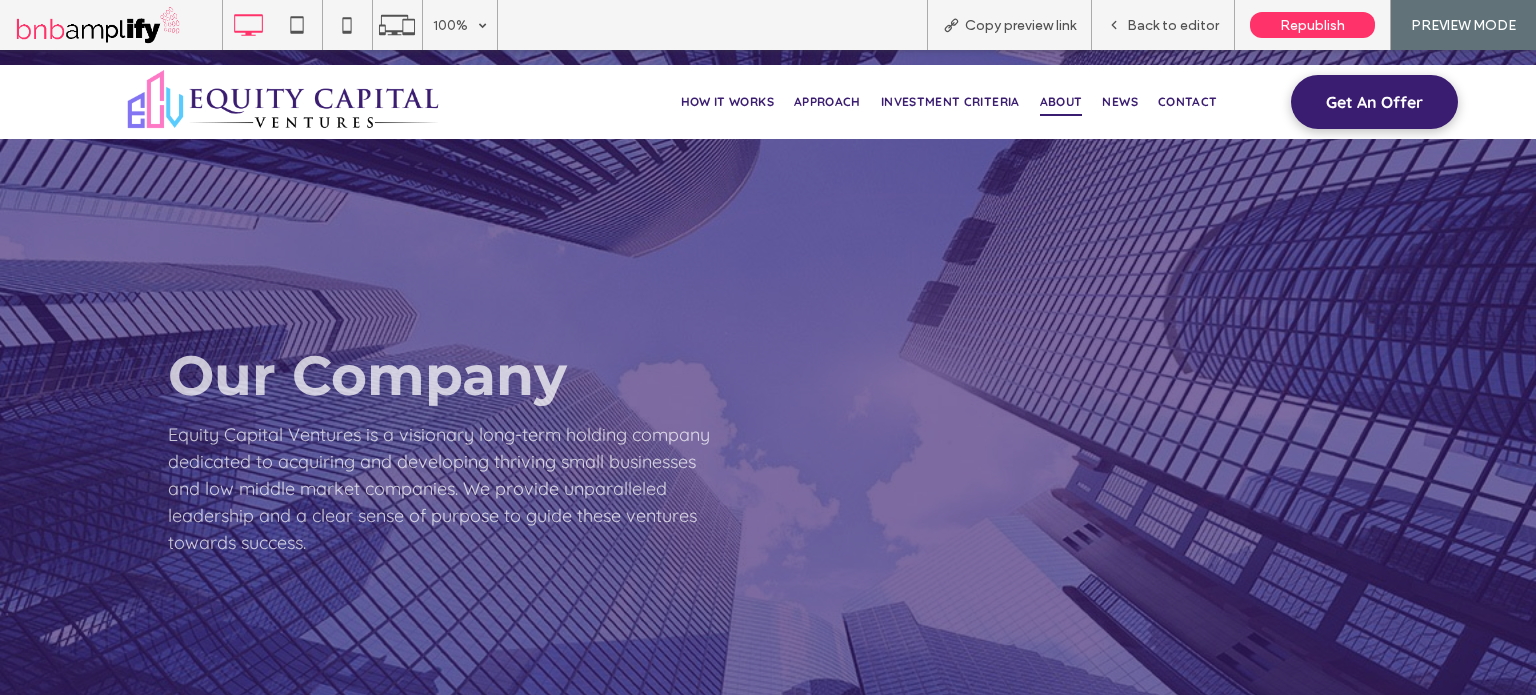 scroll, scrollTop: 0, scrollLeft: 0, axis: both 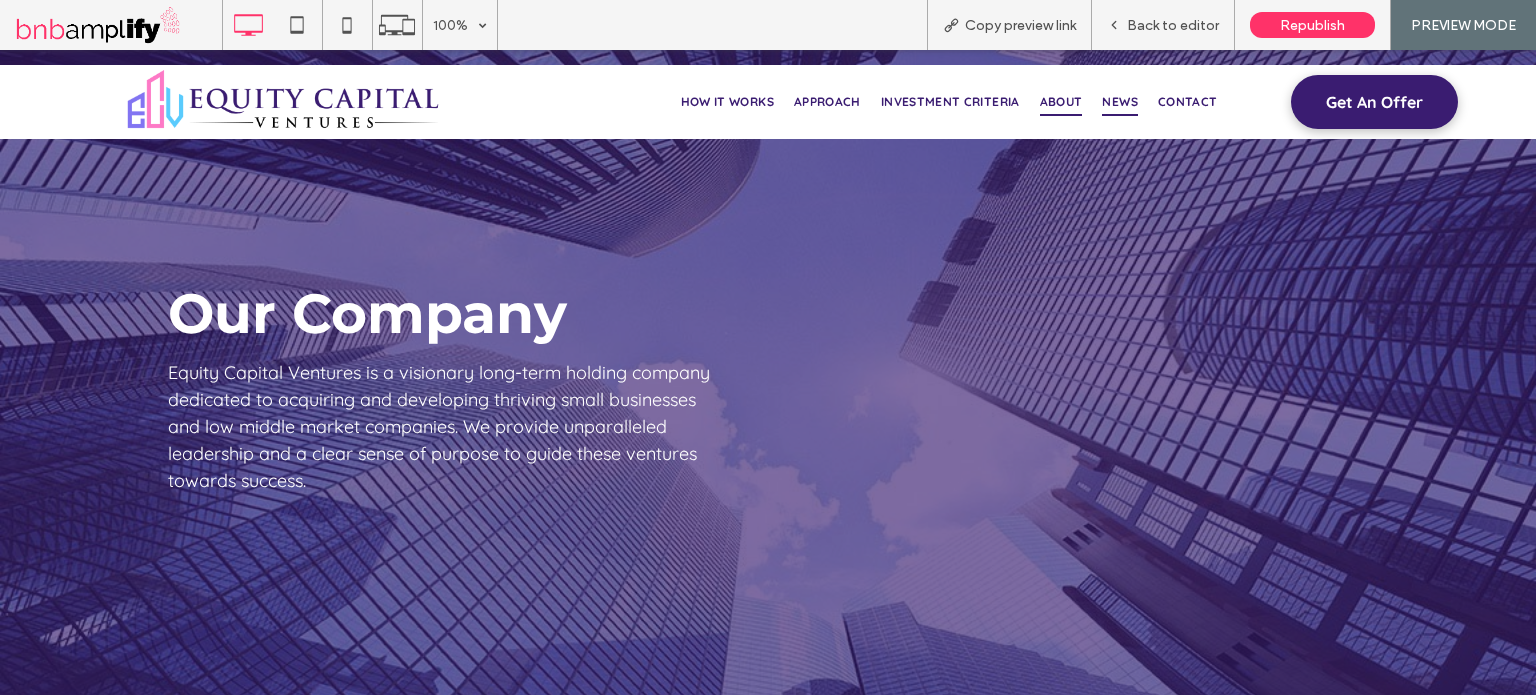 click on "NEWS" at bounding box center (1119, 102) 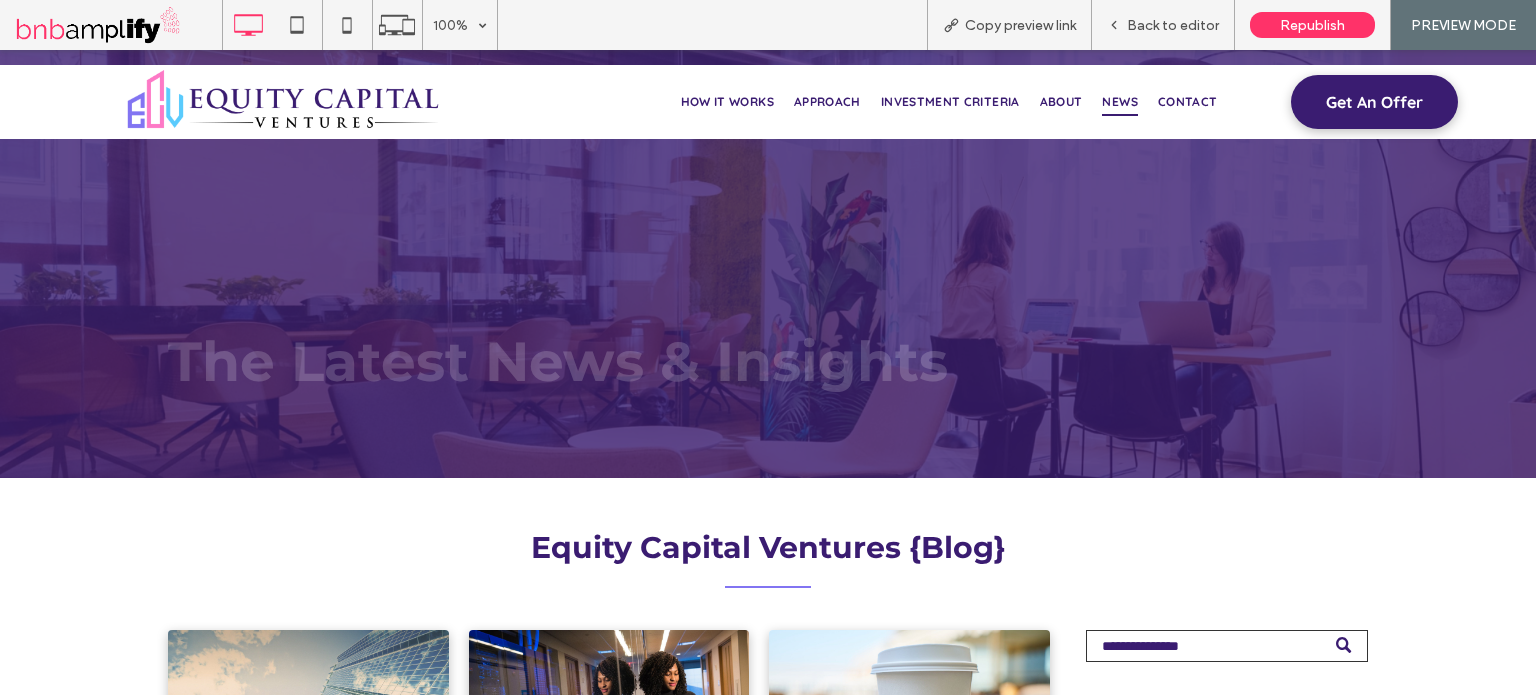 scroll, scrollTop: 0, scrollLeft: 0, axis: both 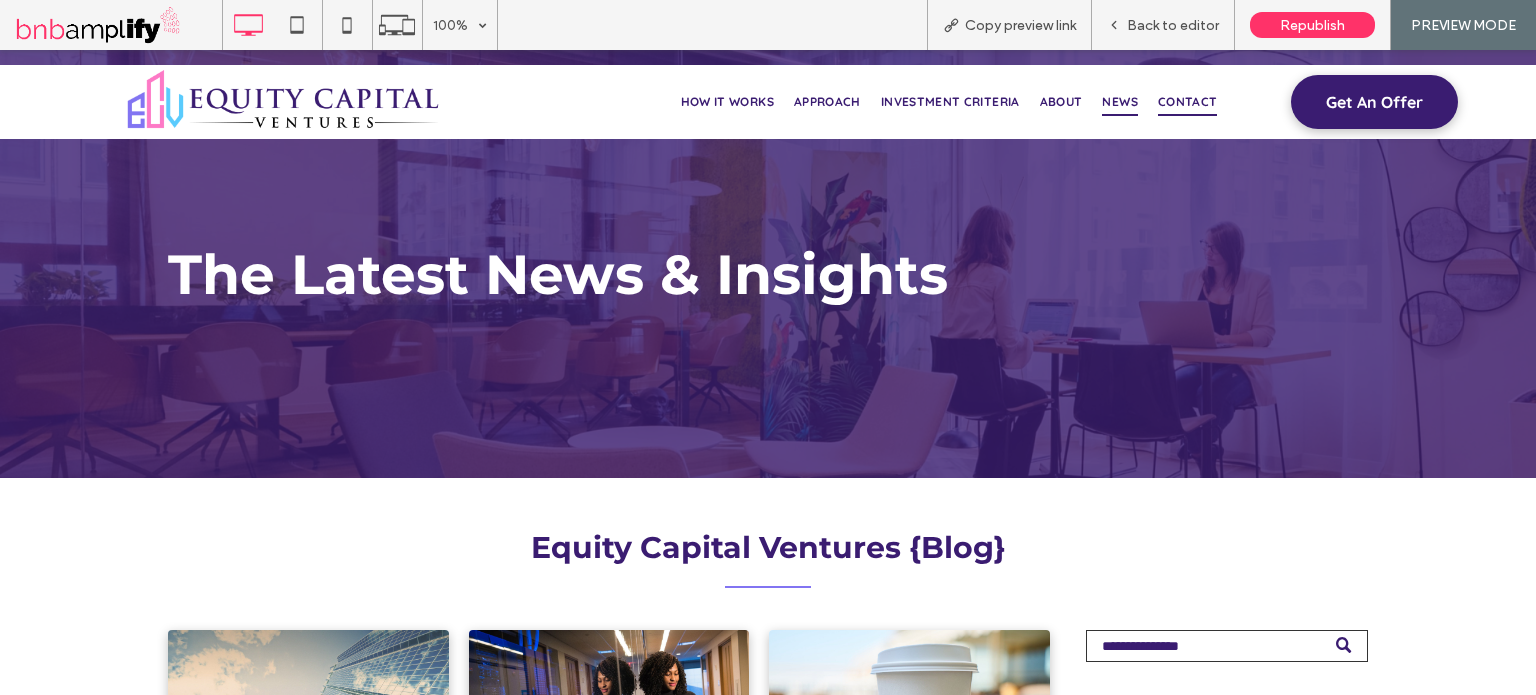 click on "CONTACT" at bounding box center [1188, 102] 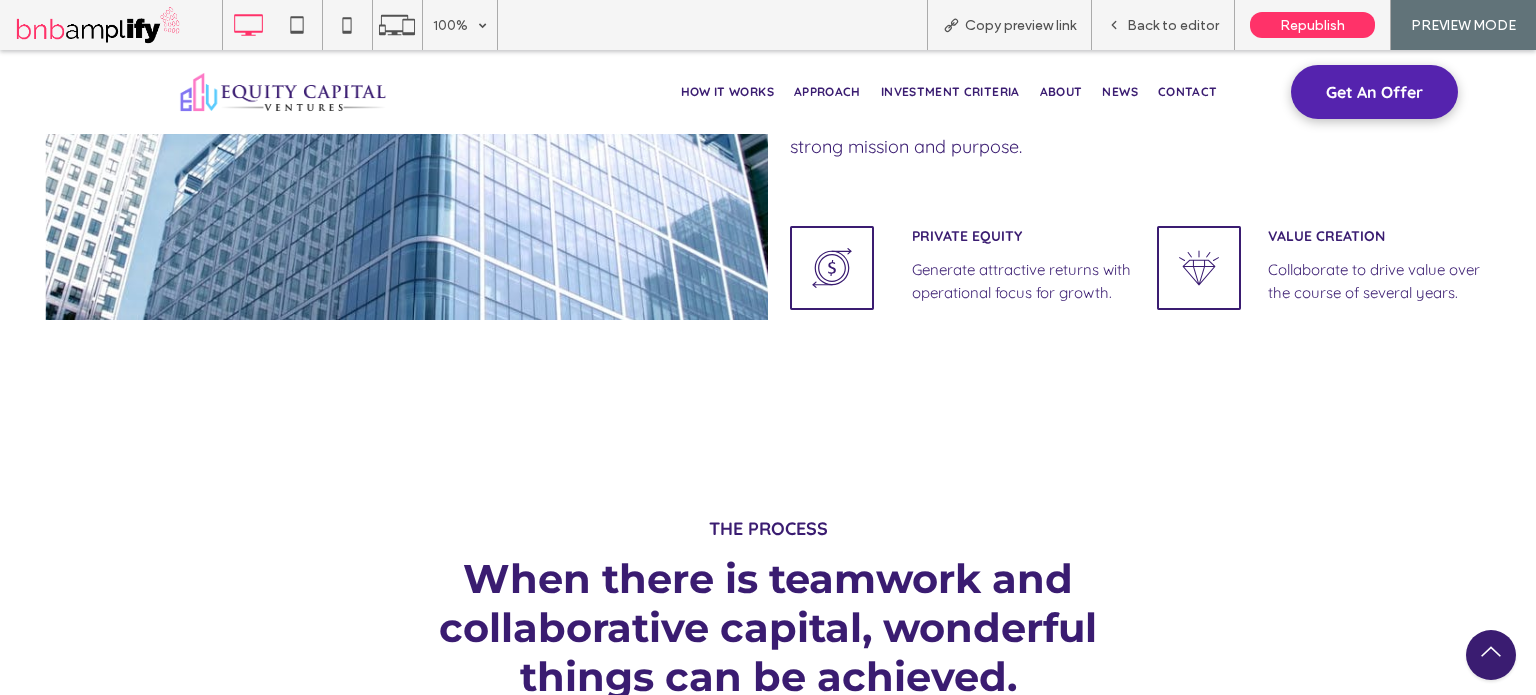 scroll, scrollTop: 400, scrollLeft: 0, axis: vertical 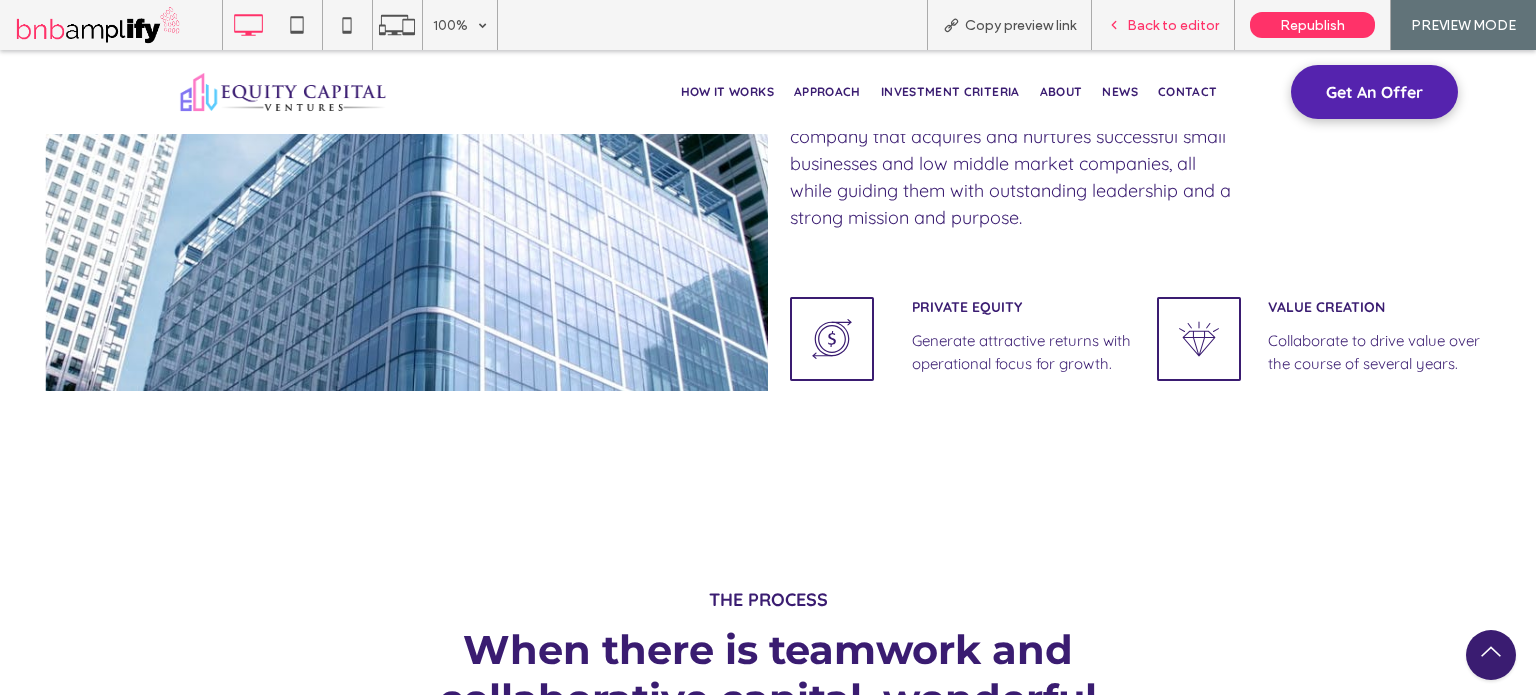 click on "Back to editor" at bounding box center [1173, 25] 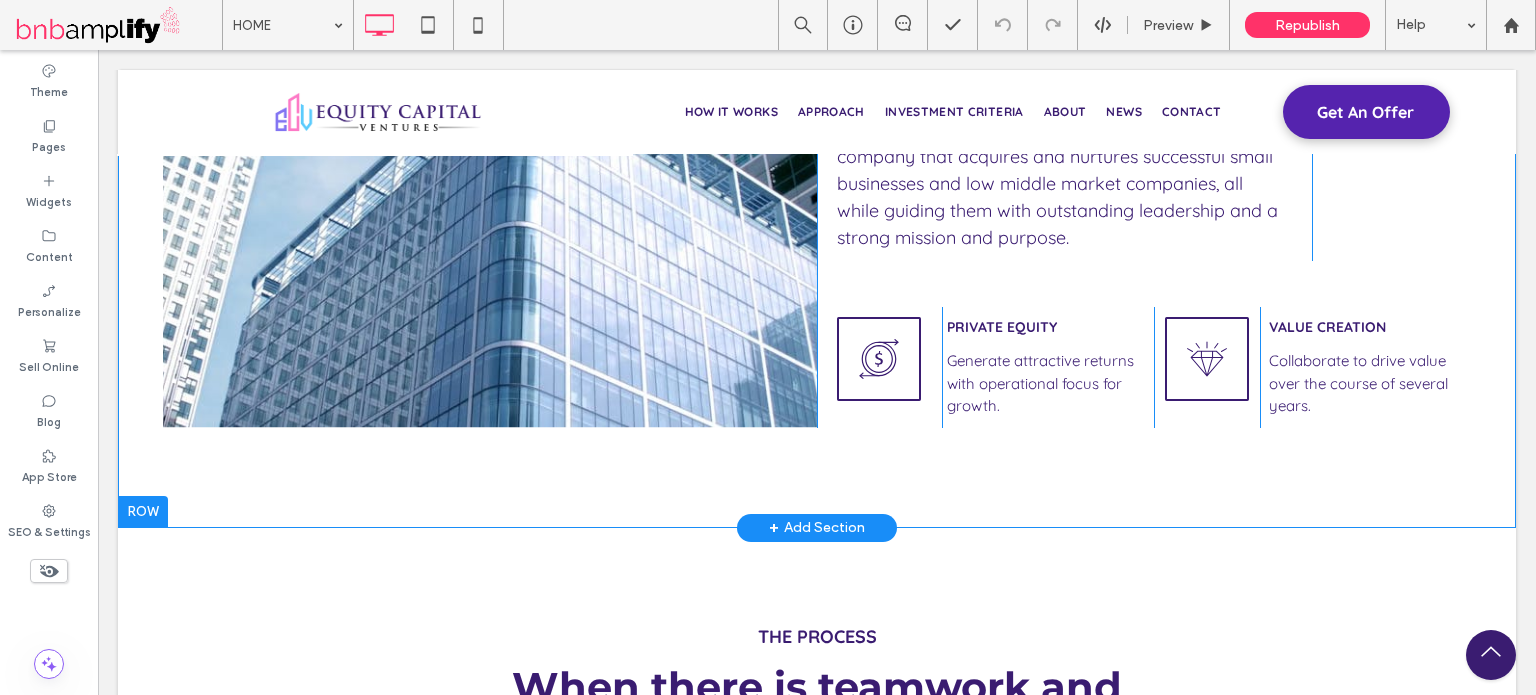 scroll, scrollTop: 0, scrollLeft: 0, axis: both 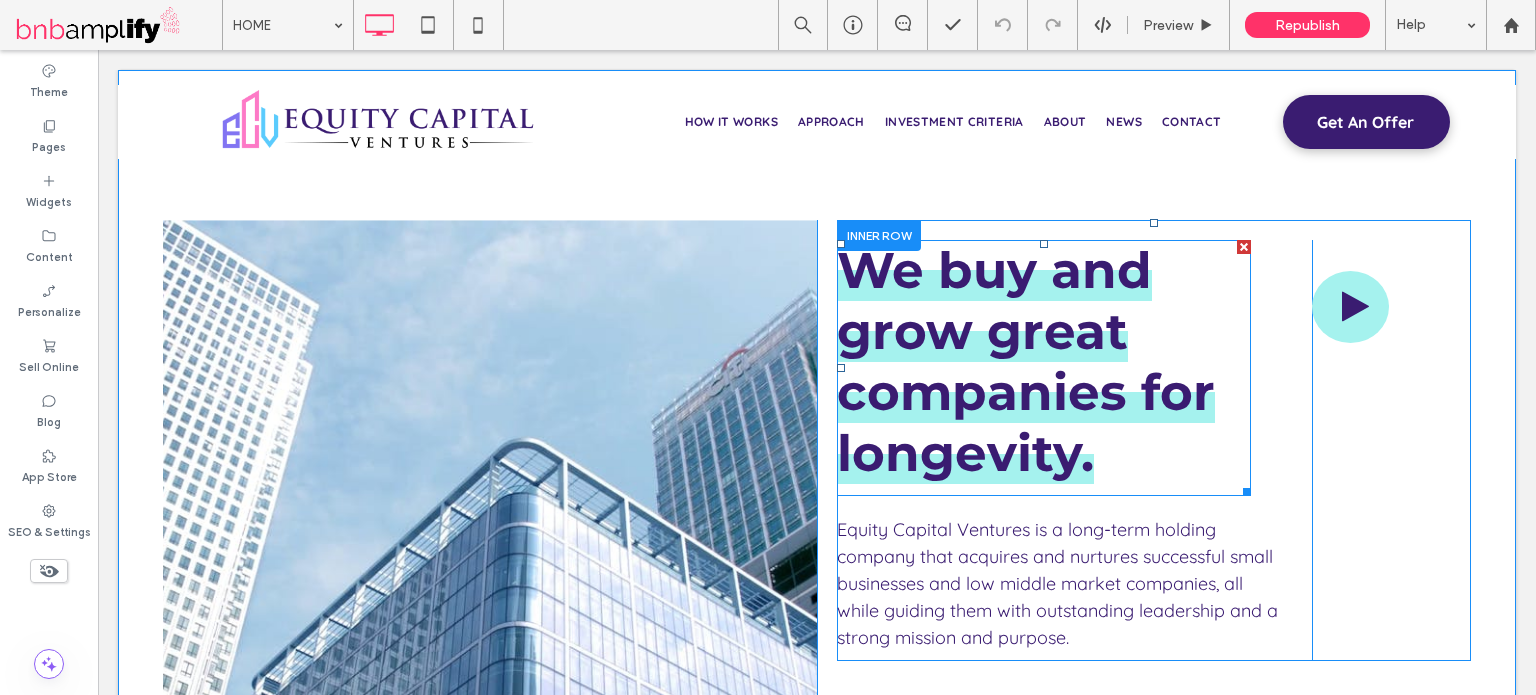 click at bounding box center [1044, 368] 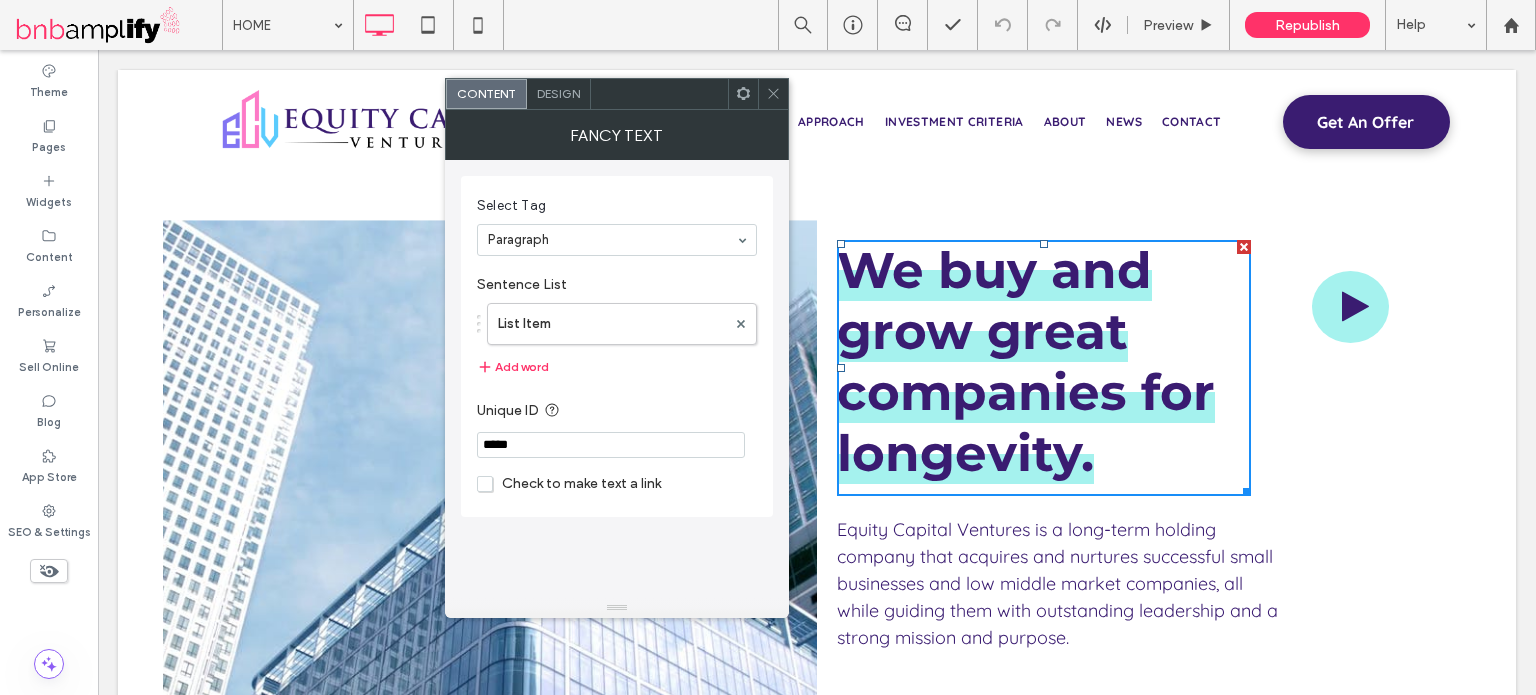 click on "We buy and grow great companies for longevity." at bounding box center [1026, 362] 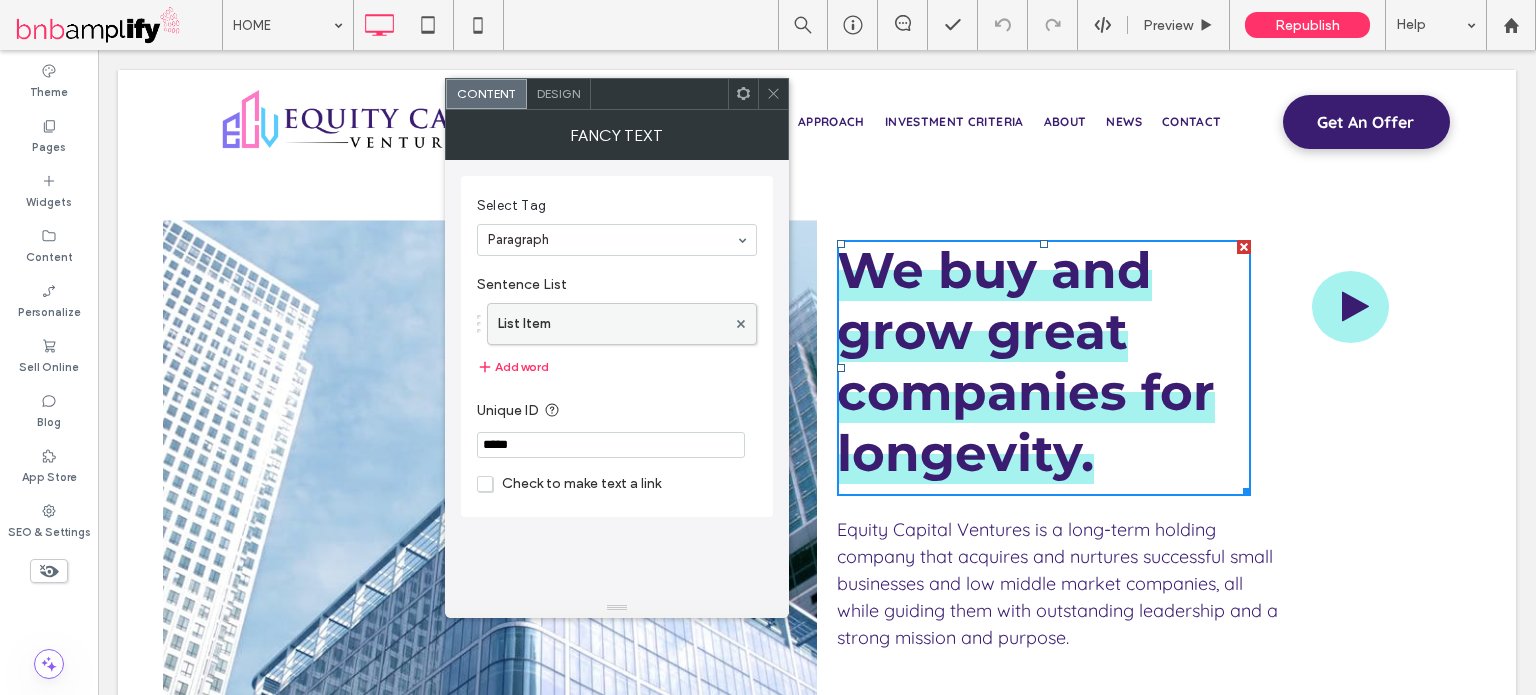 click on "List Item" at bounding box center [612, 324] 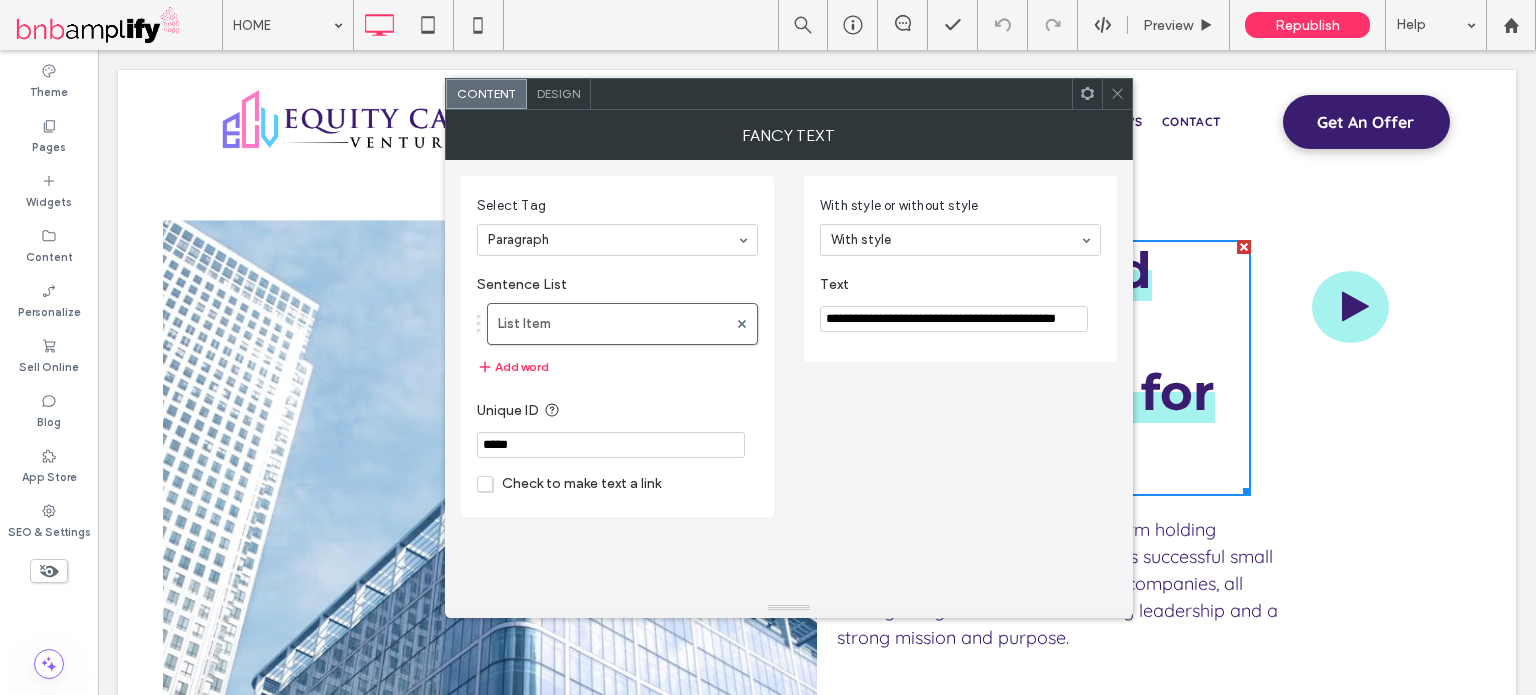 click on "**********" at bounding box center (954, 319) 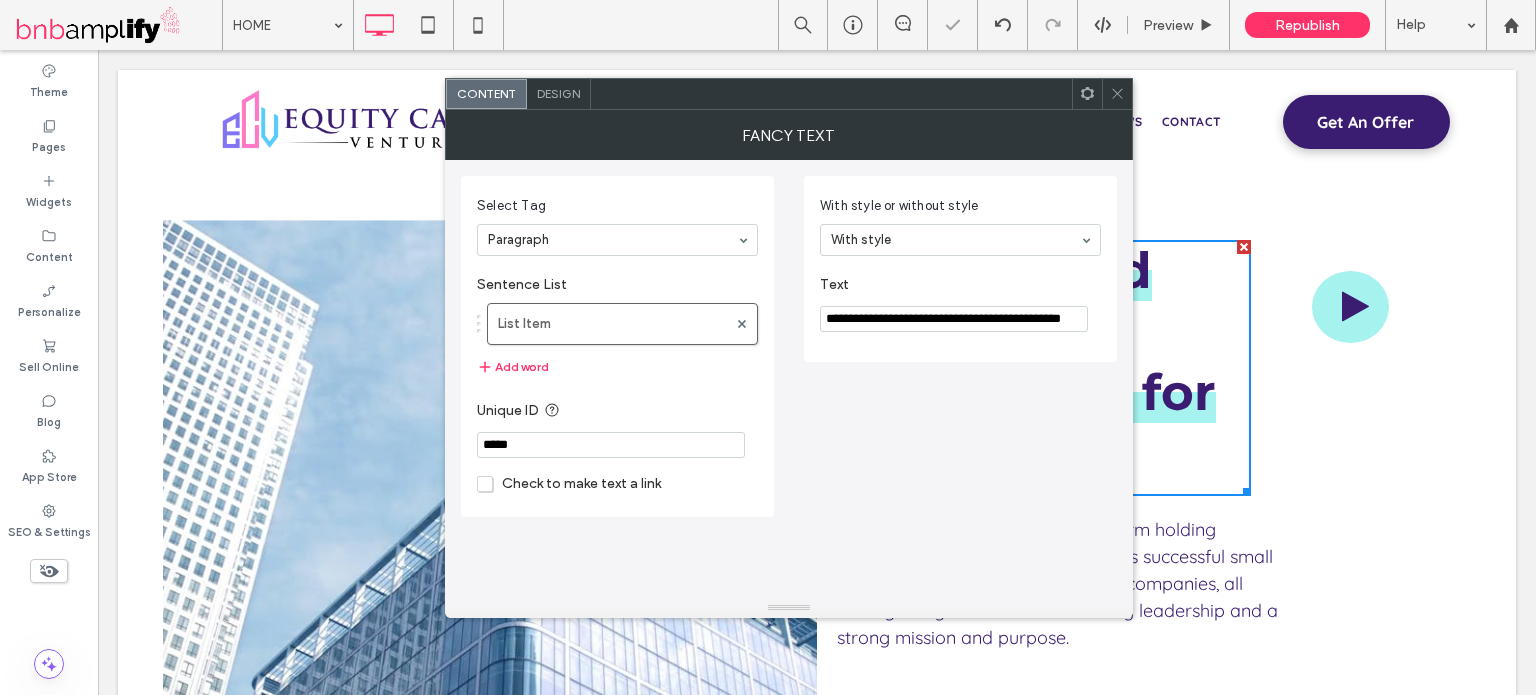 type on "**********" 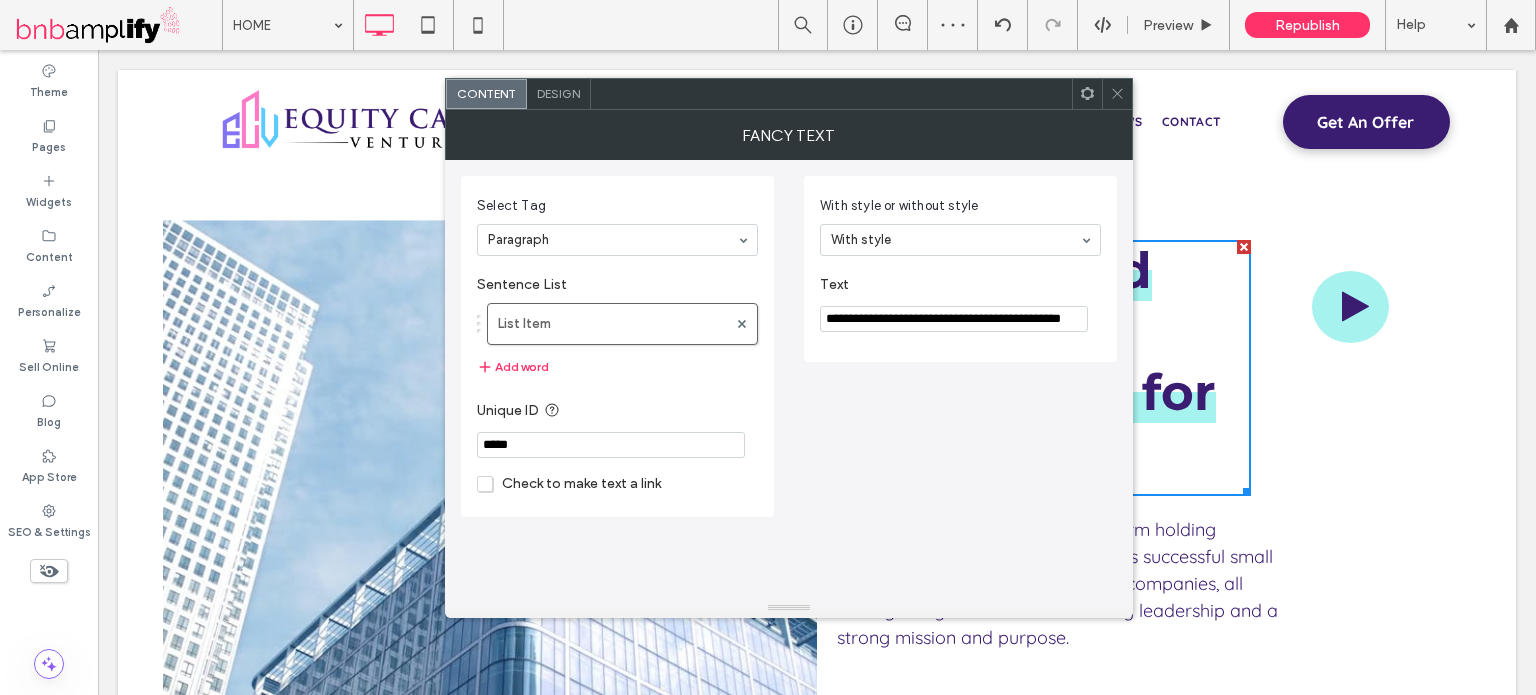 click 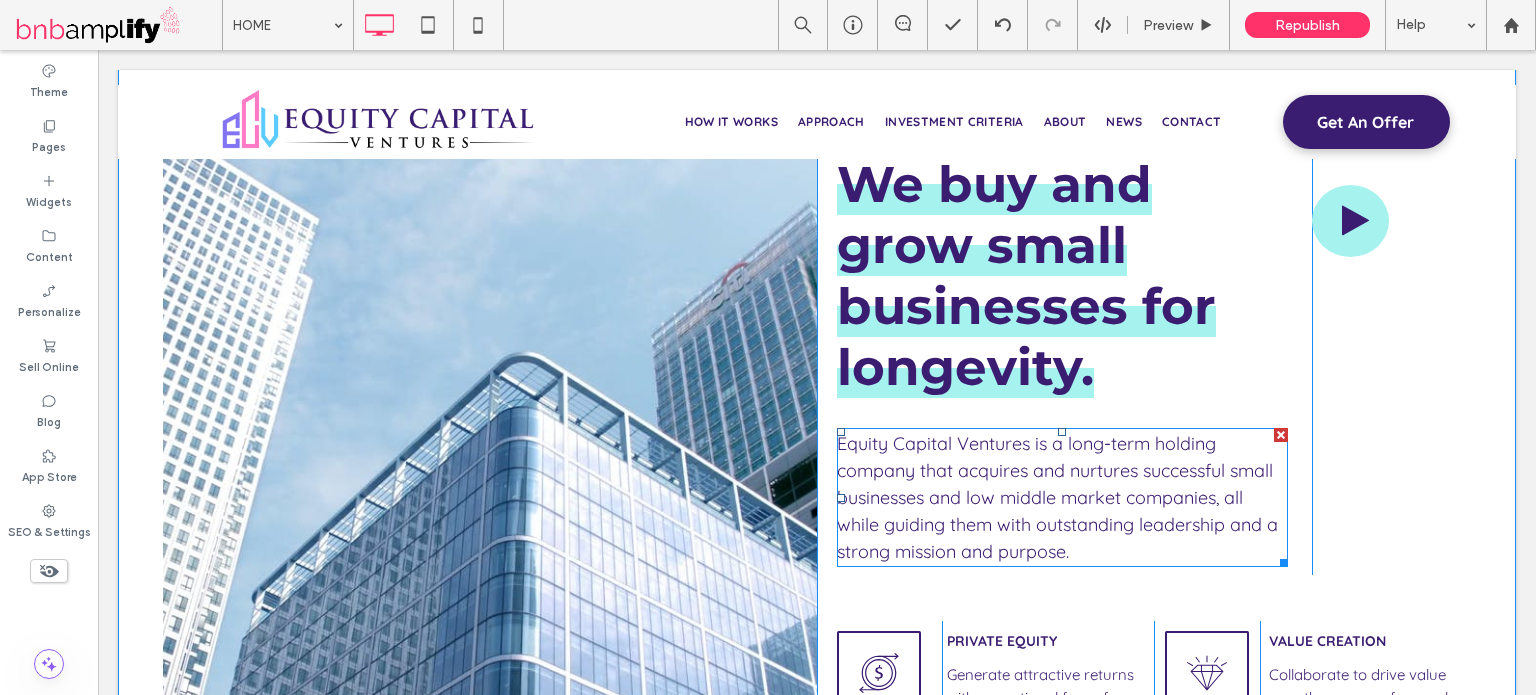scroll, scrollTop: 0, scrollLeft: 0, axis: both 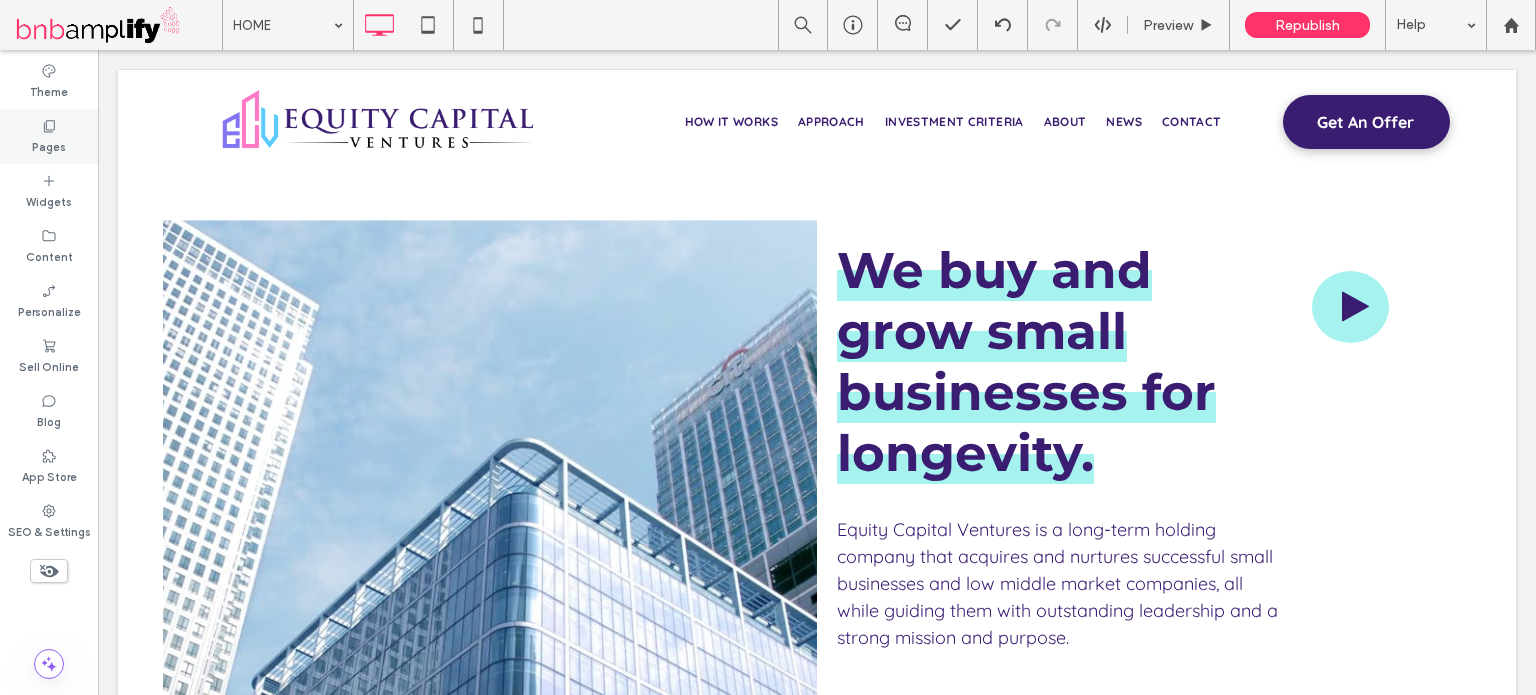 click on "Pages" at bounding box center [49, 145] 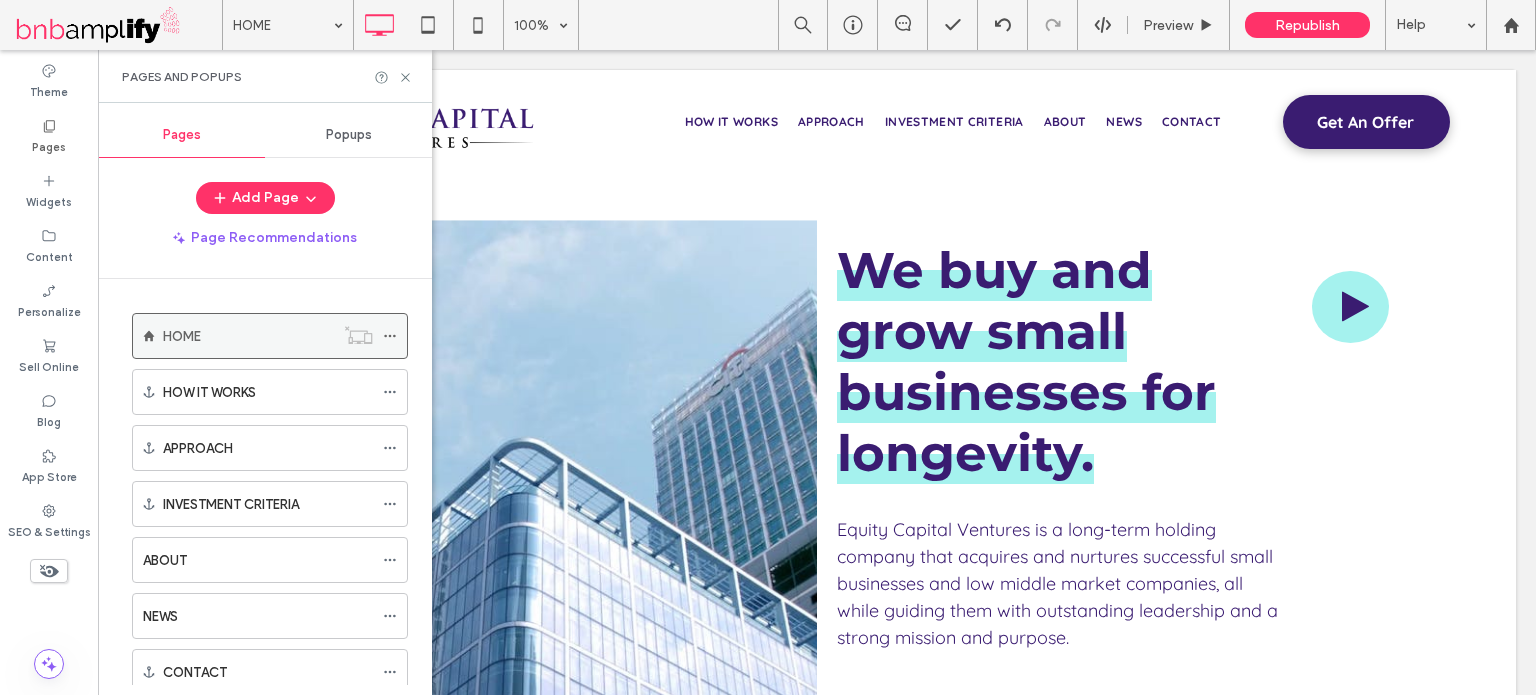 click 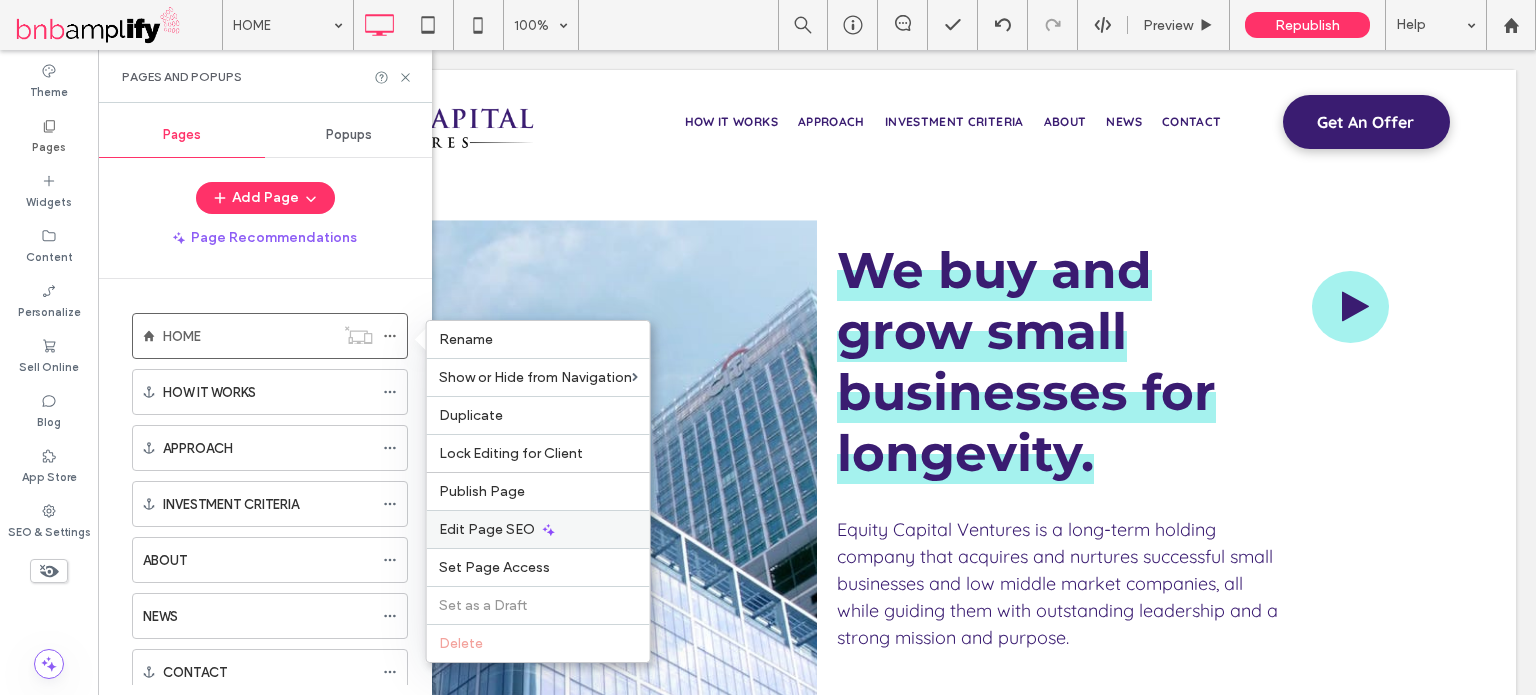 click on "Edit Page SEO" at bounding box center [538, 529] 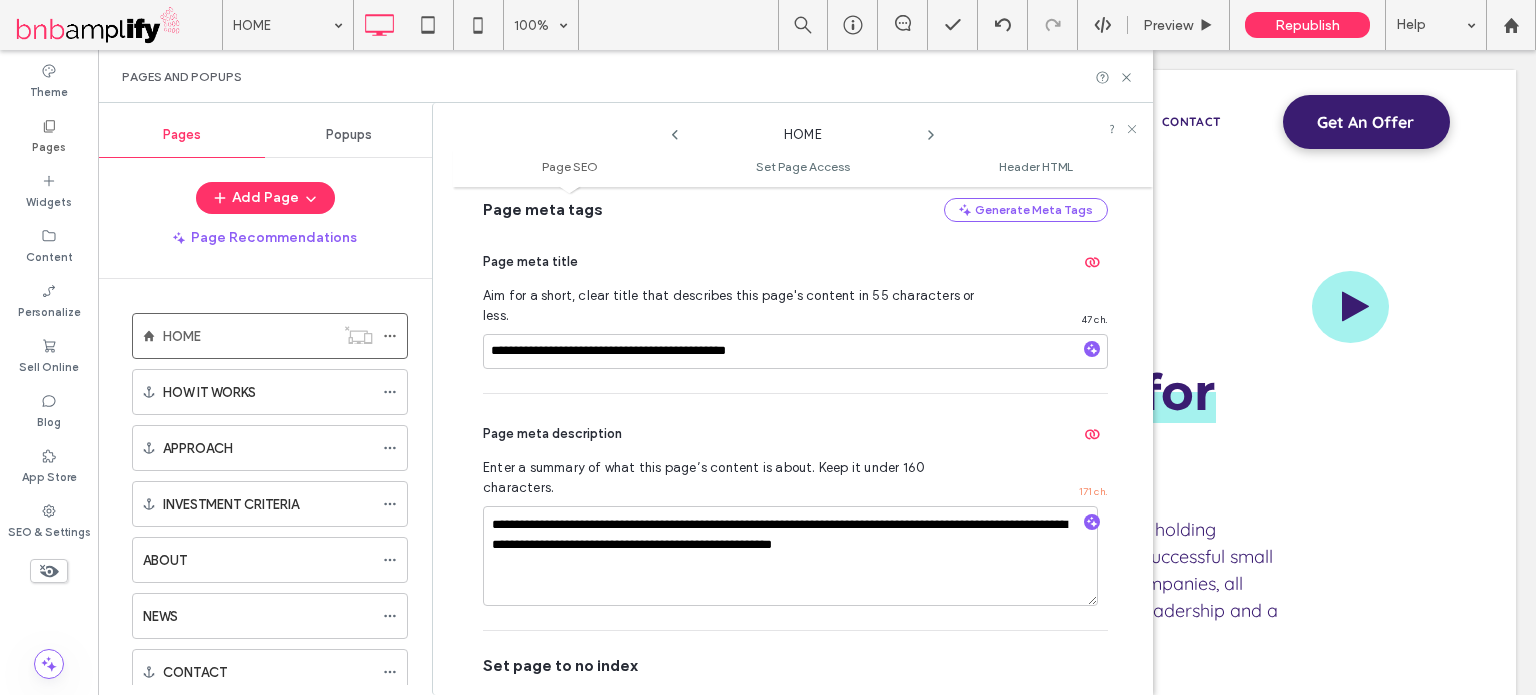 scroll, scrollTop: 310, scrollLeft: 0, axis: vertical 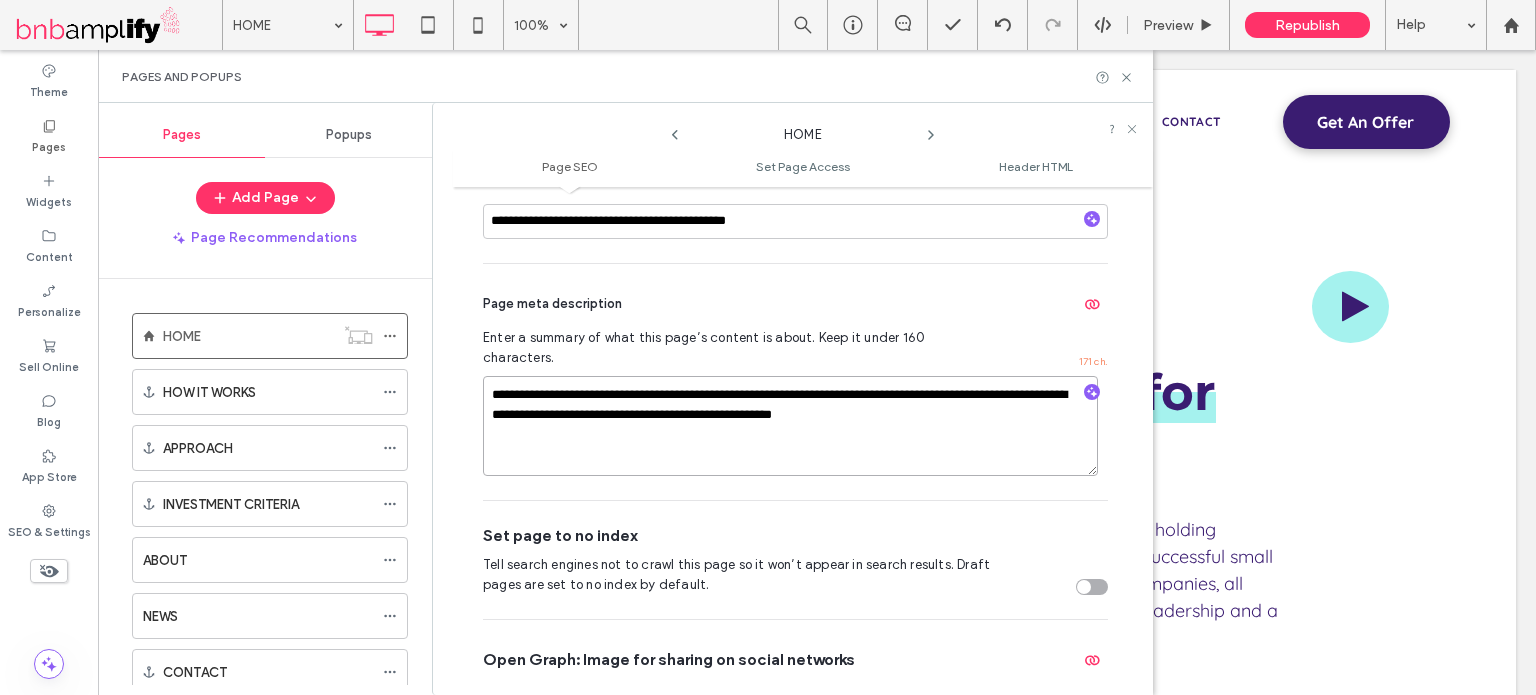 click on "**********" at bounding box center (790, 426) 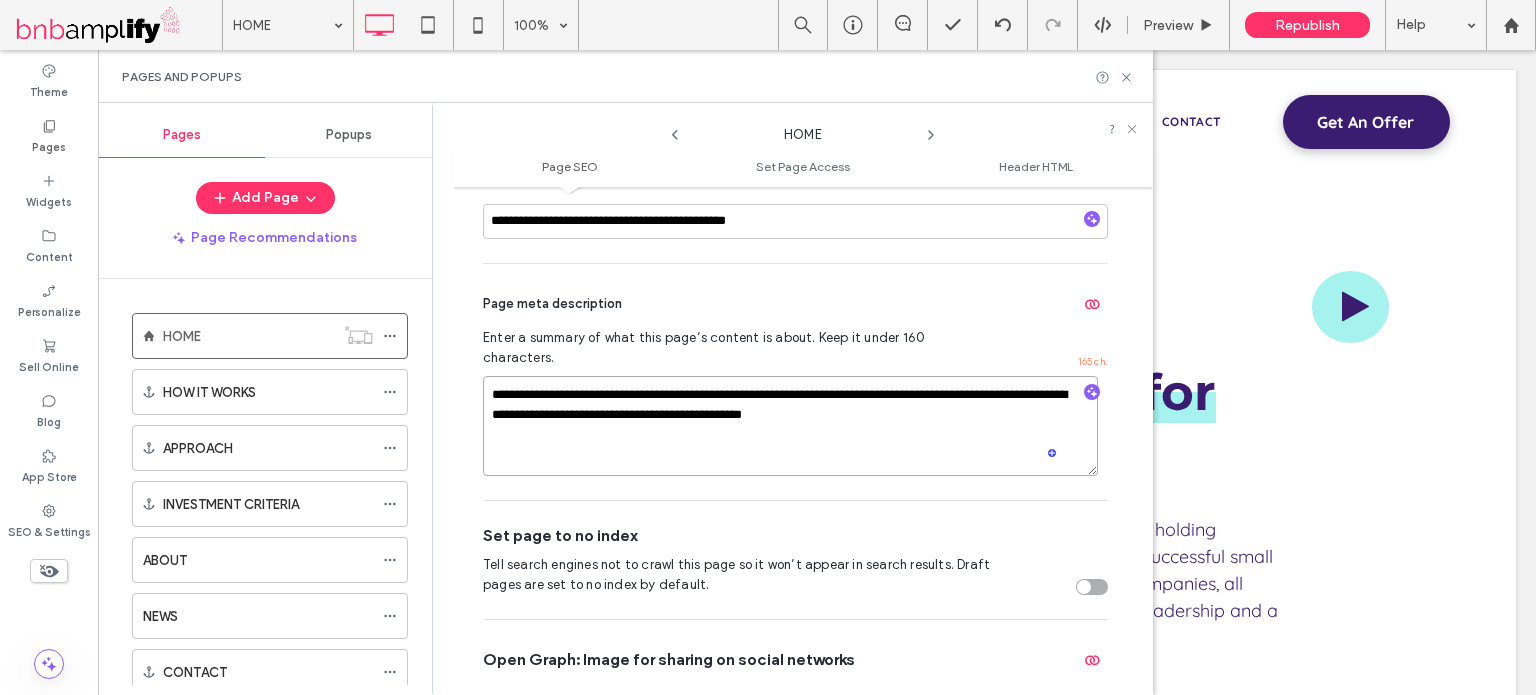 type on "**********" 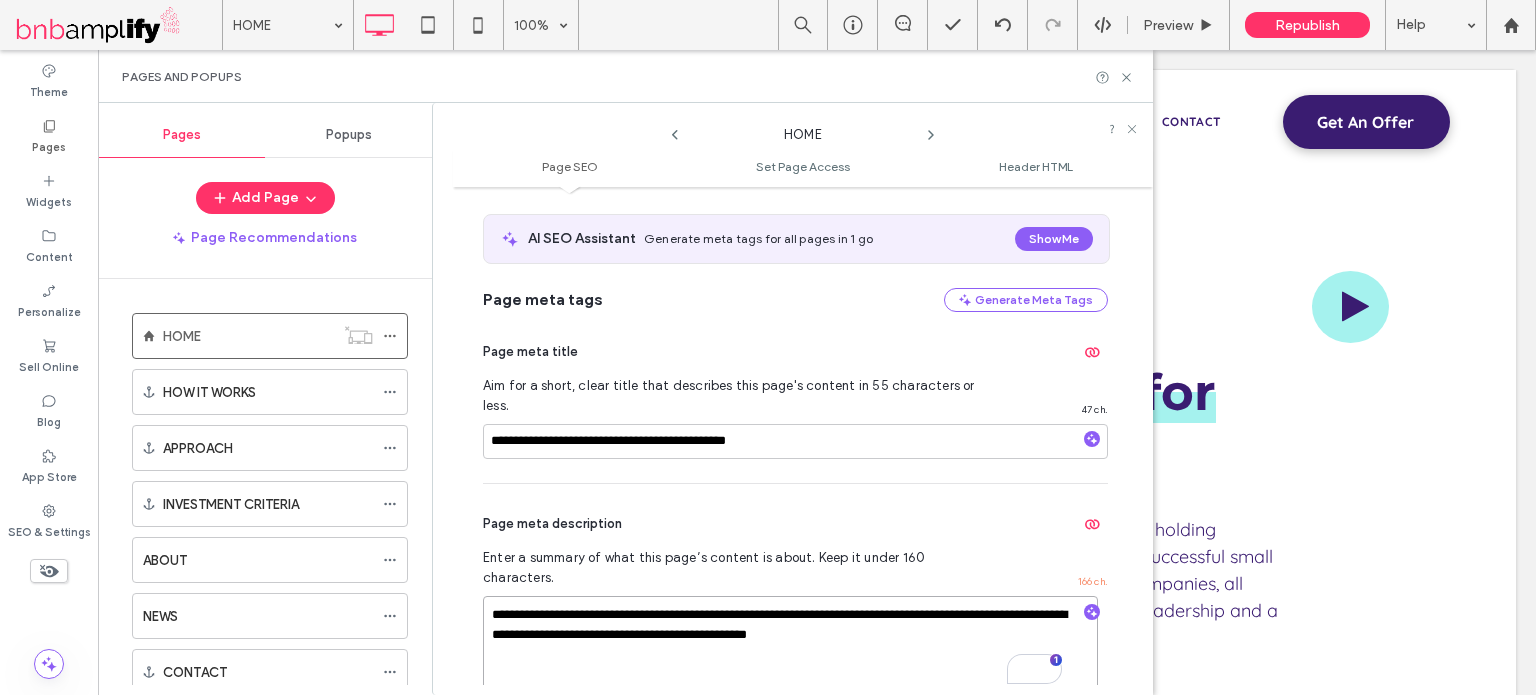 scroll, scrollTop: 110, scrollLeft: 0, axis: vertical 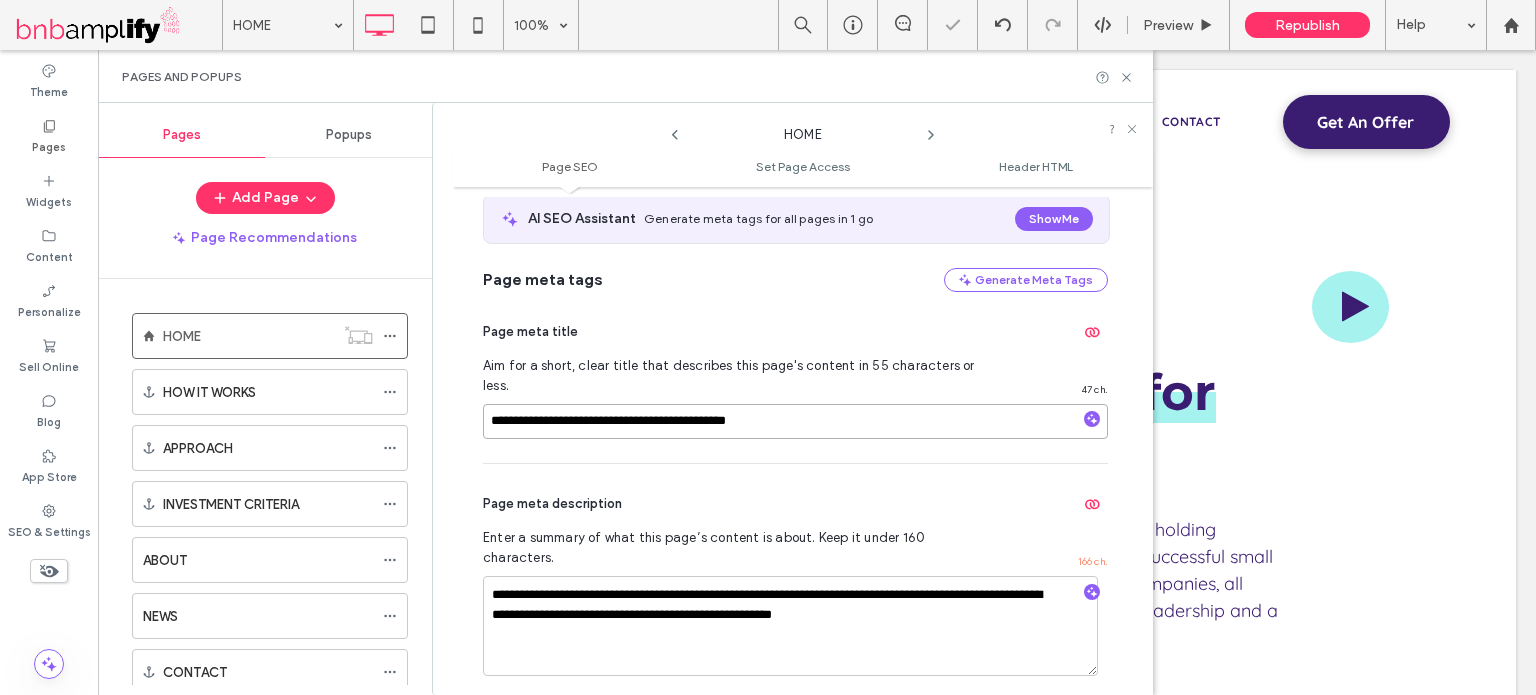 drag, startPoint x: 772, startPoint y: 400, endPoint x: 492, endPoint y: 410, distance: 280.17853 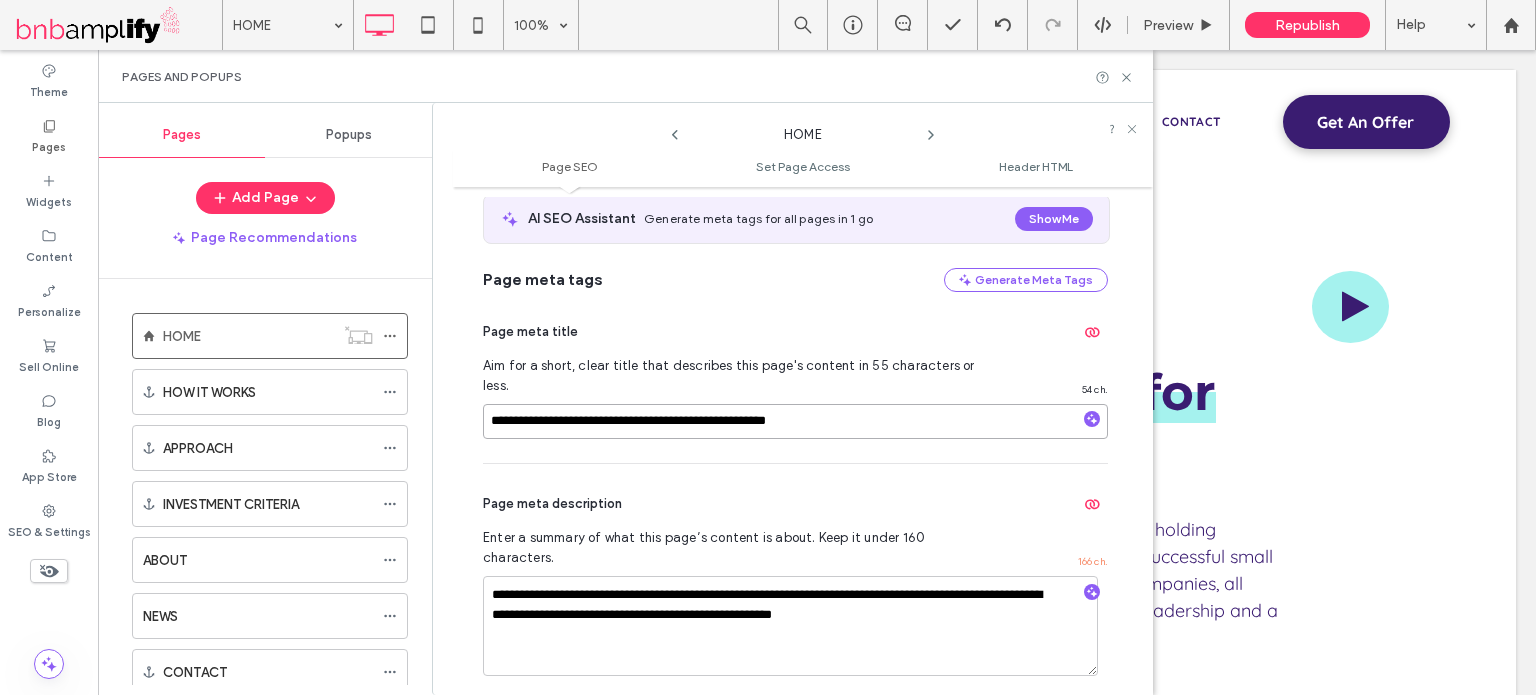 type on "**********" 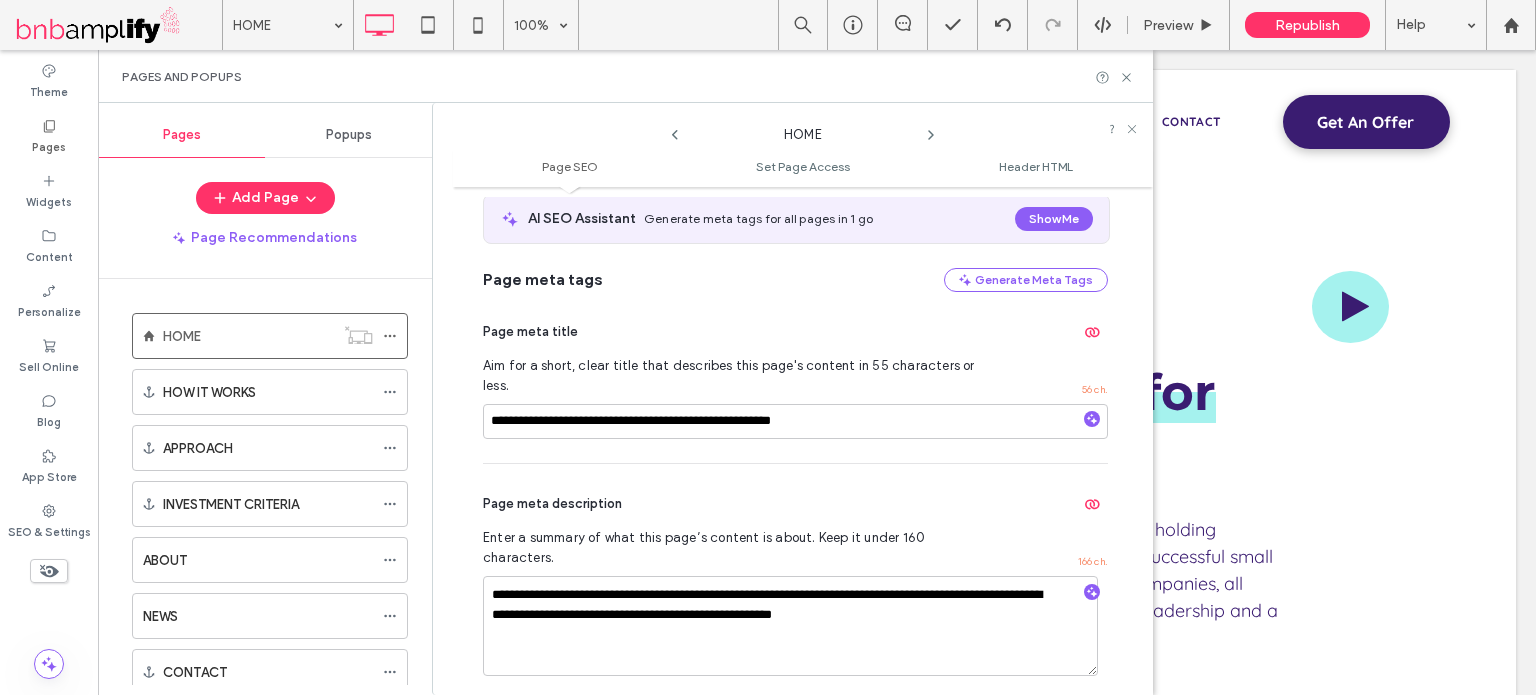 click on "**********" at bounding box center (795, 377) 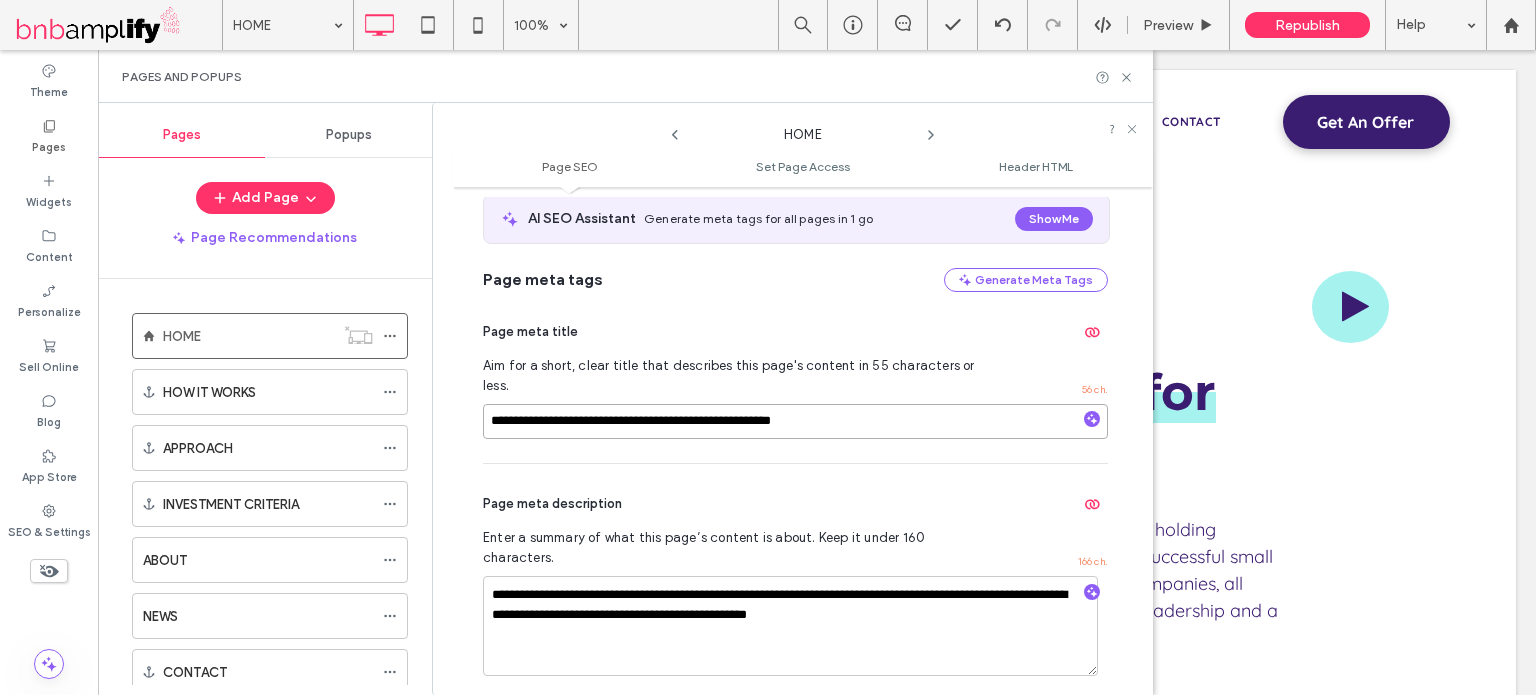 drag, startPoint x: 876, startPoint y: 397, endPoint x: 691, endPoint y: 407, distance: 185.27008 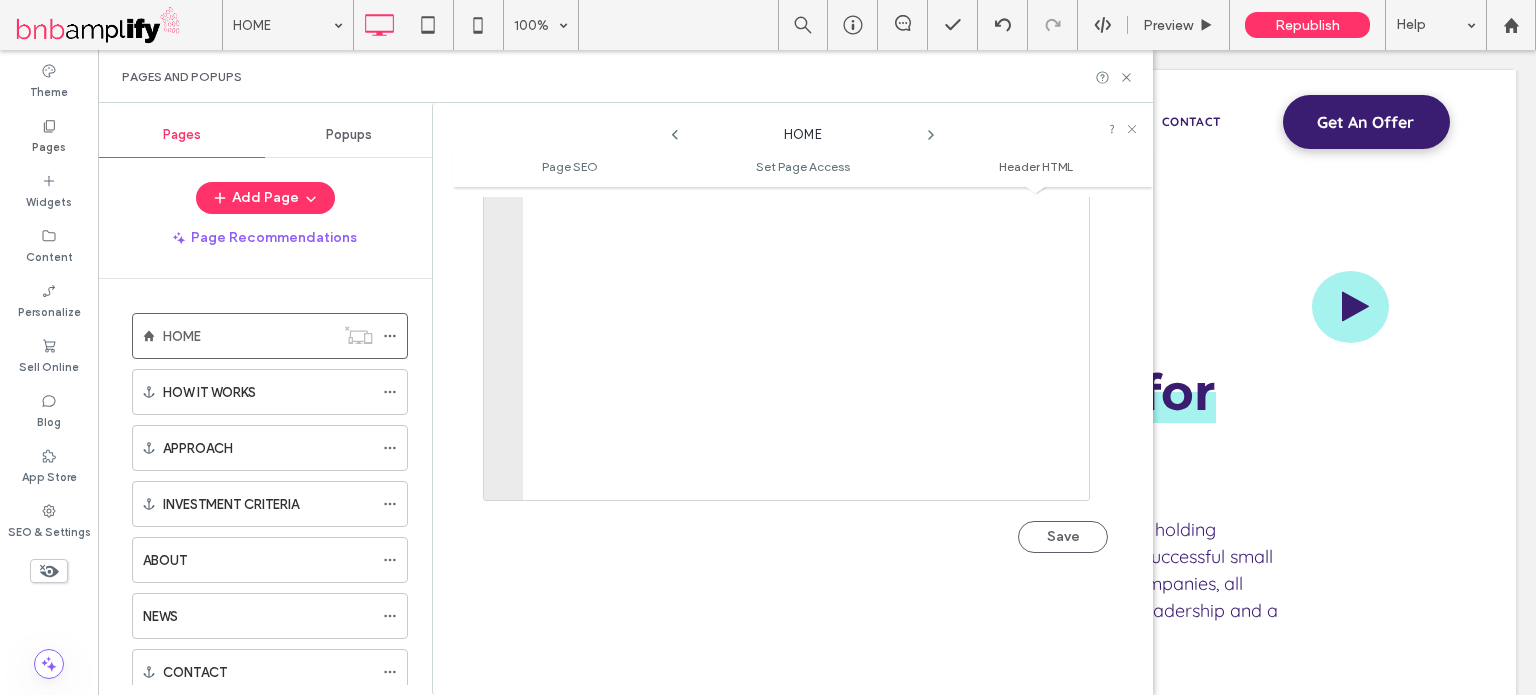 scroll, scrollTop: 2083, scrollLeft: 0, axis: vertical 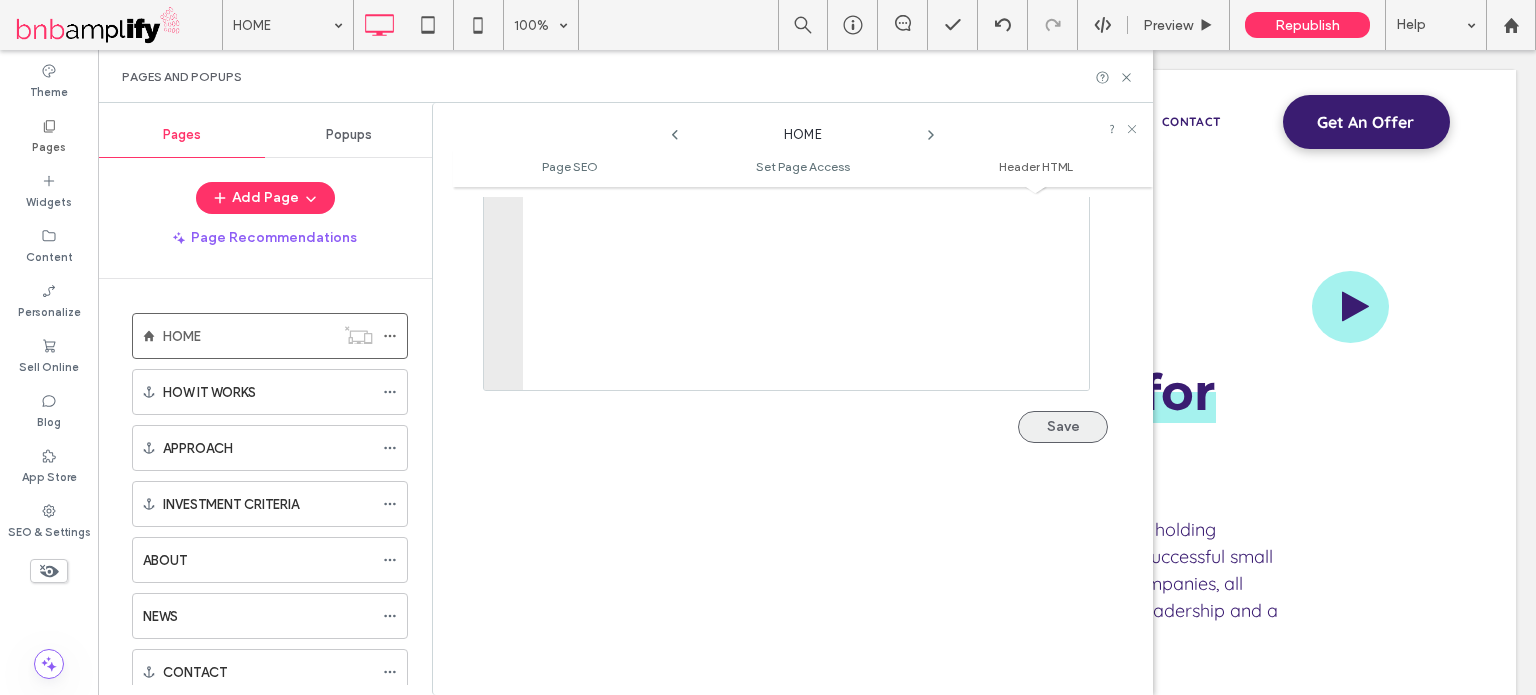 click on "Save" at bounding box center [1063, 427] 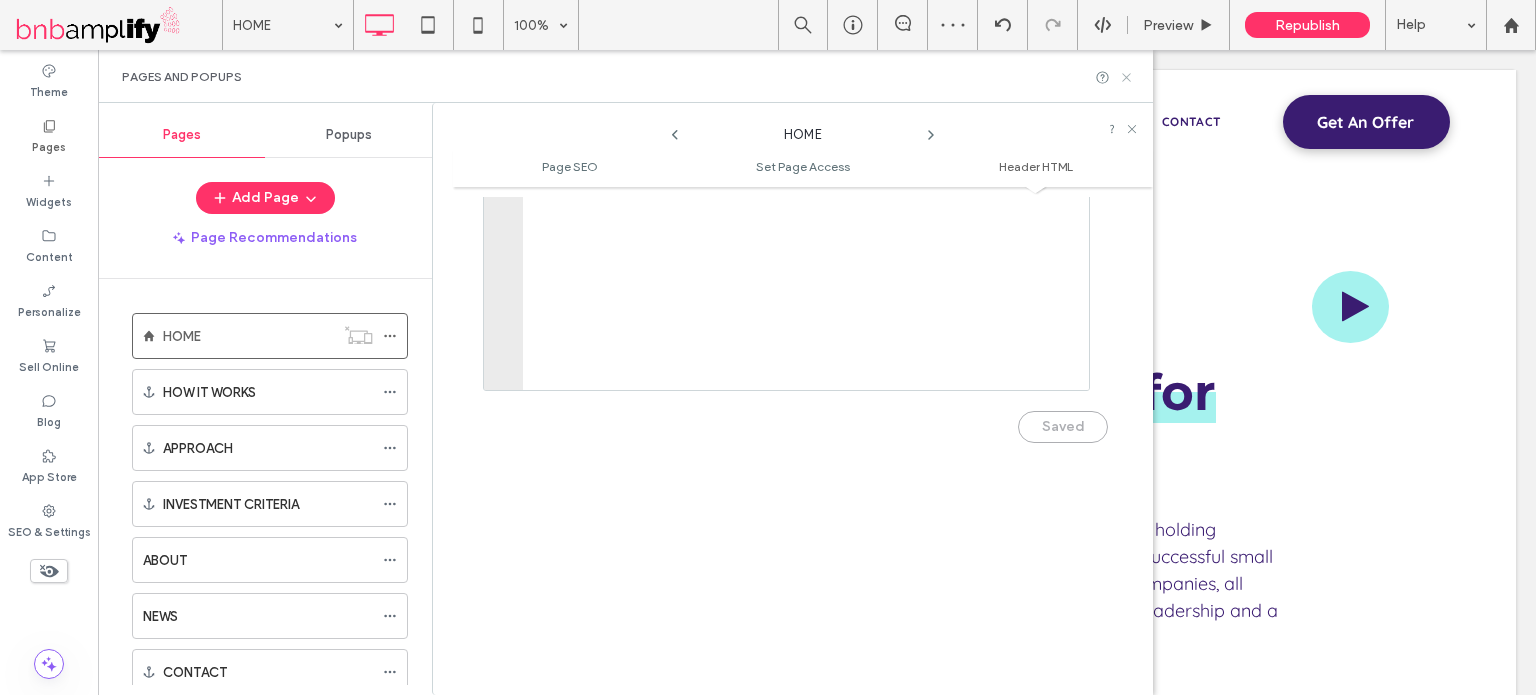 click 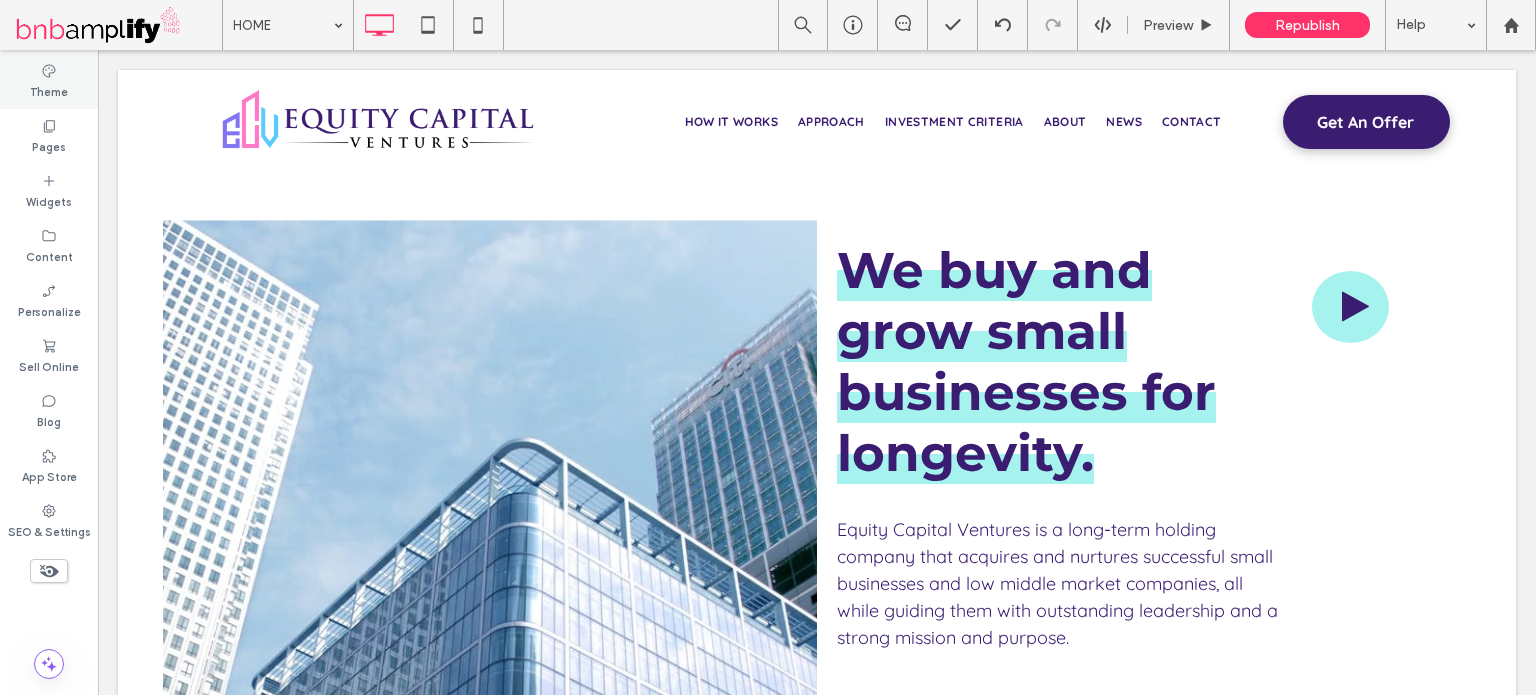 click on "Theme" at bounding box center [49, 81] 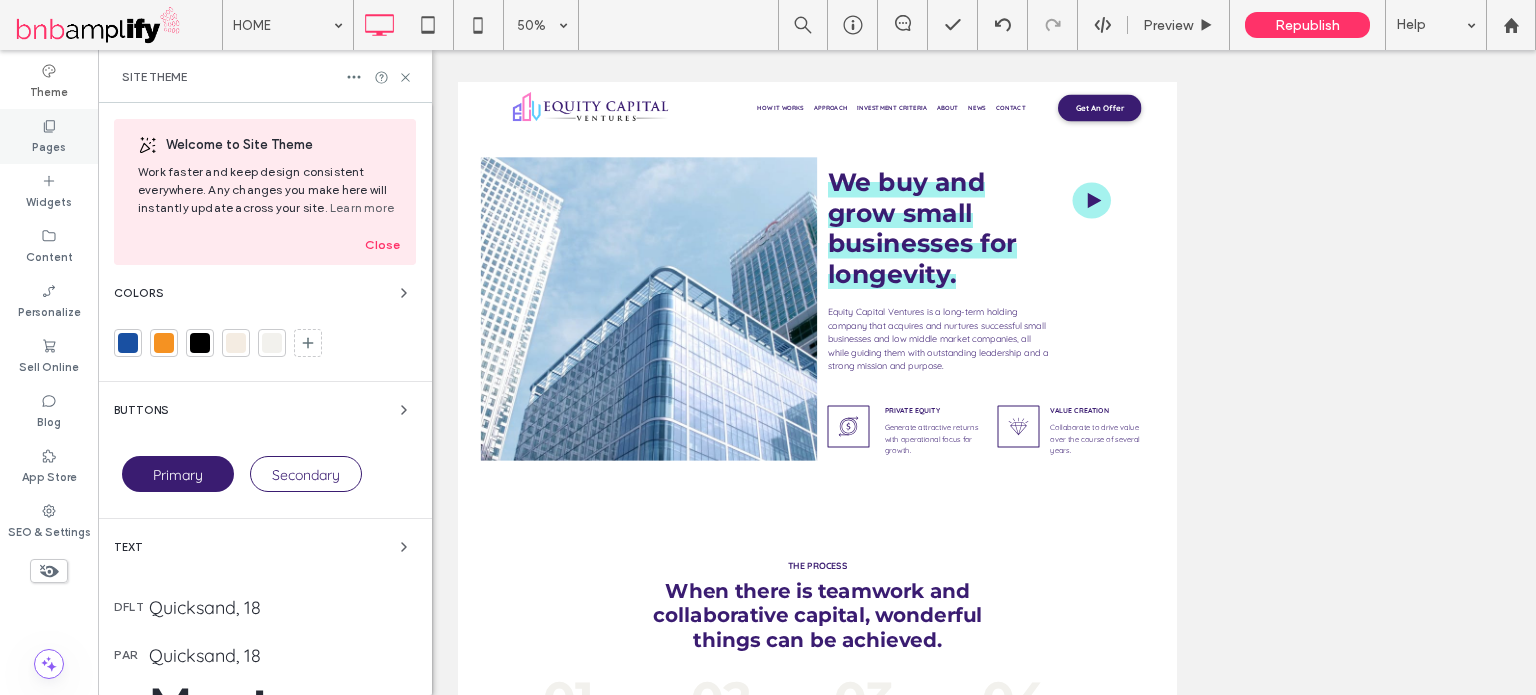 click on "Pages" at bounding box center [49, 145] 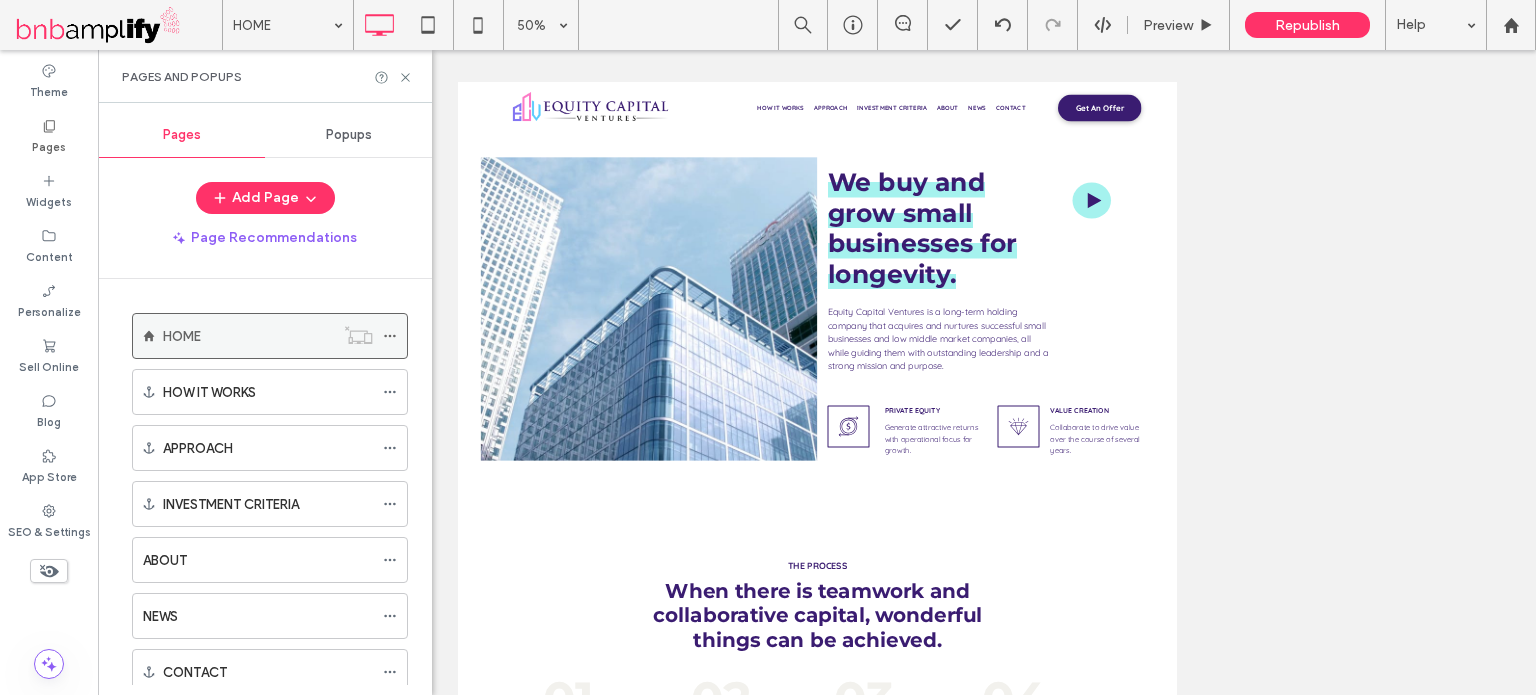 click 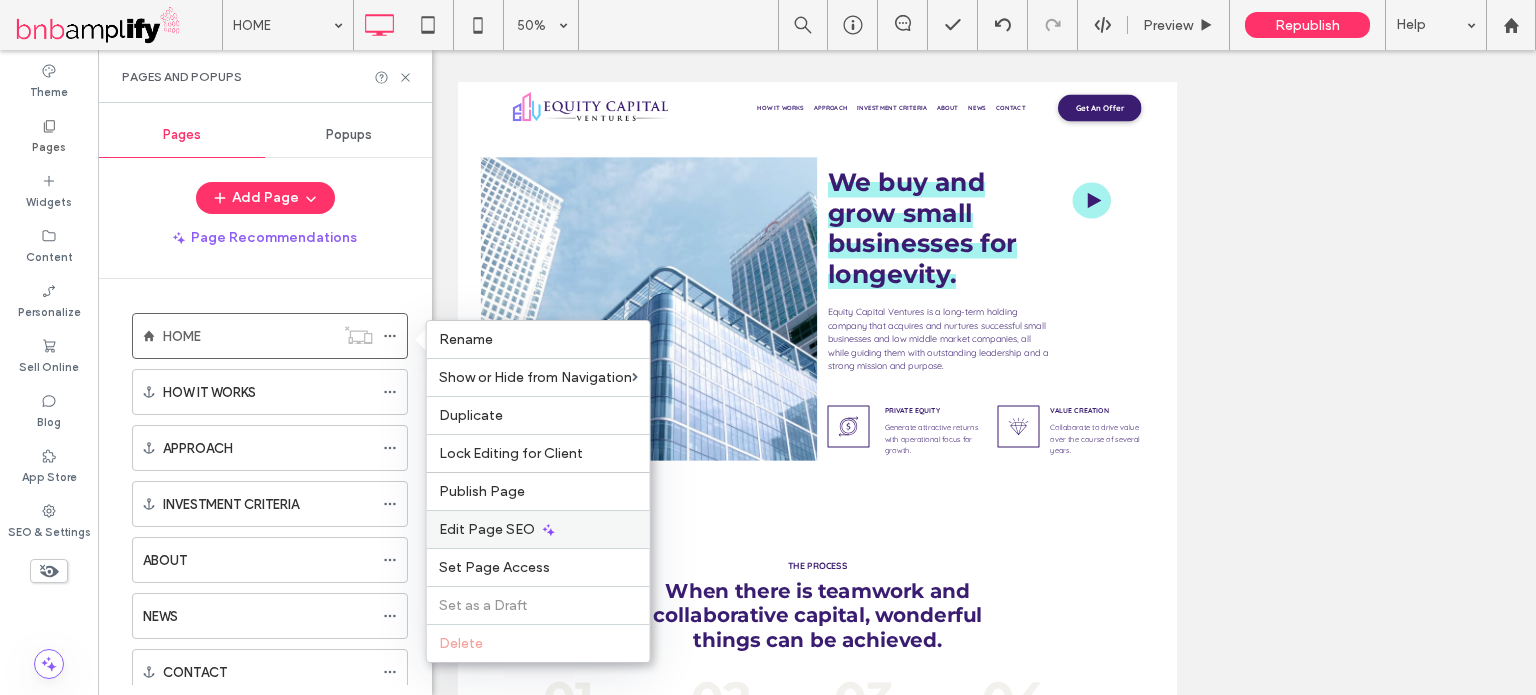 click 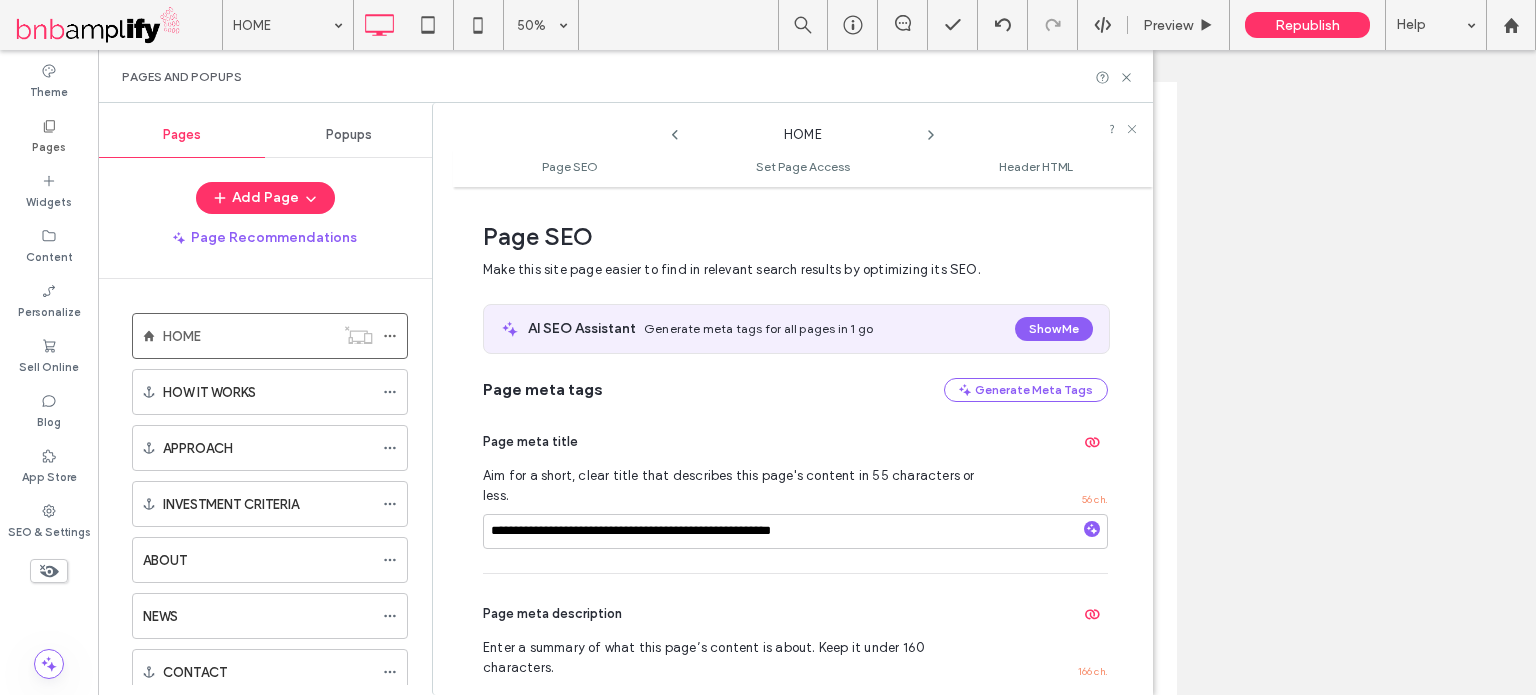scroll, scrollTop: 10, scrollLeft: 0, axis: vertical 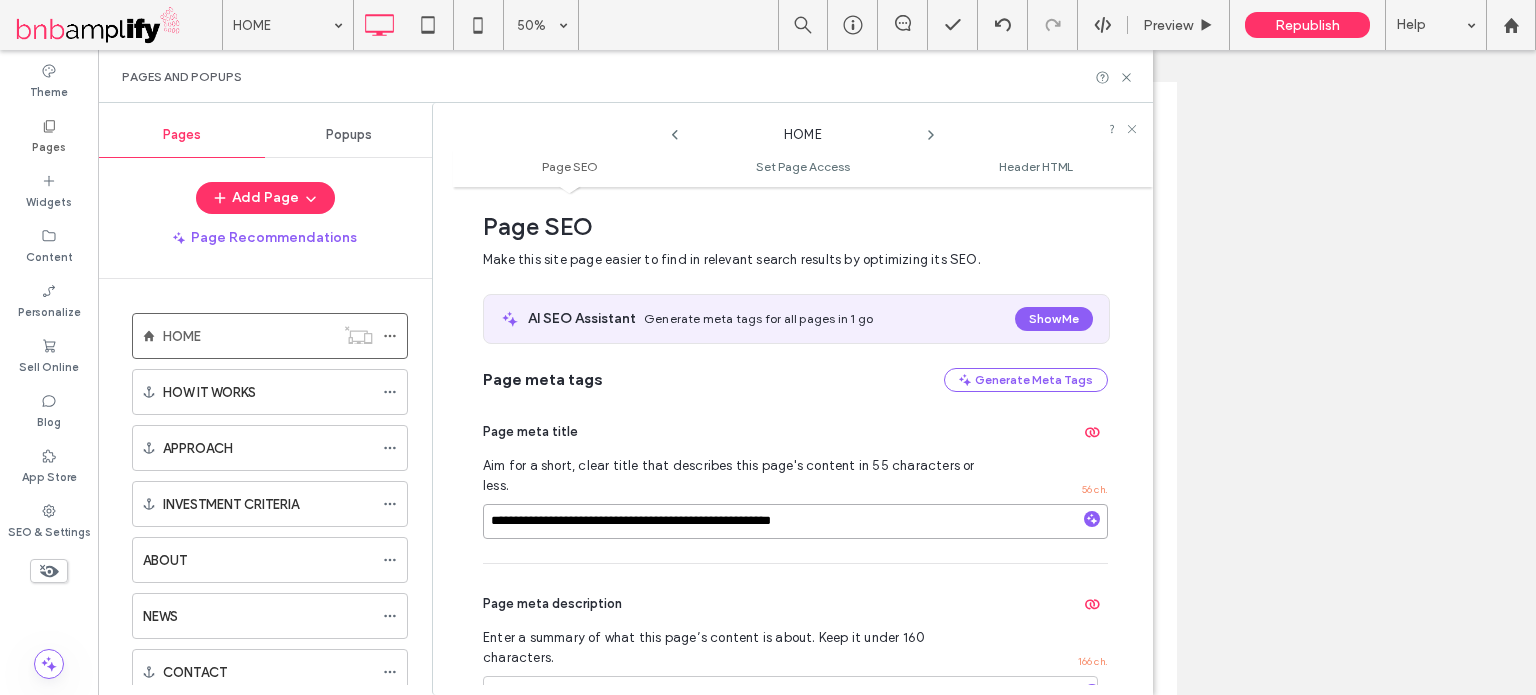 click on "**********" at bounding box center [795, 521] 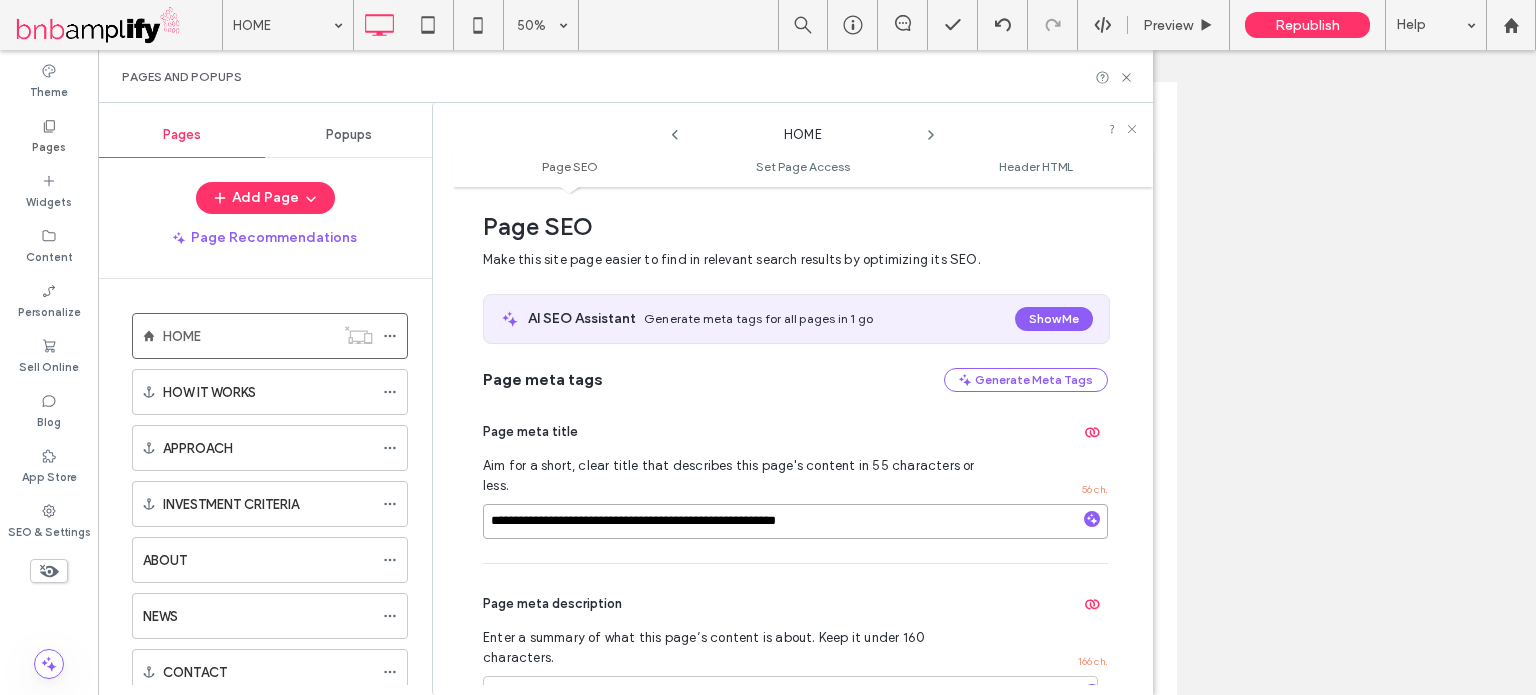 type on "**********" 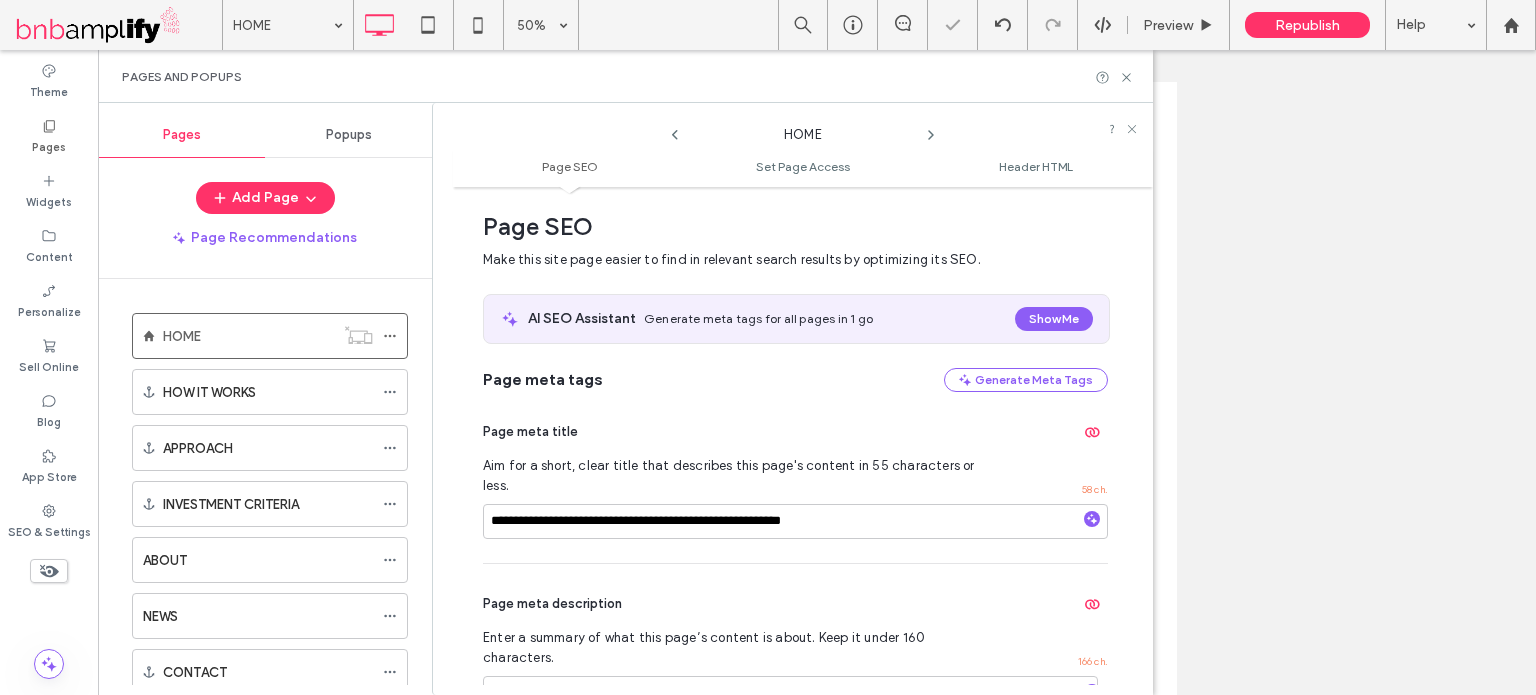 click on "**********" at bounding box center (795, 682) 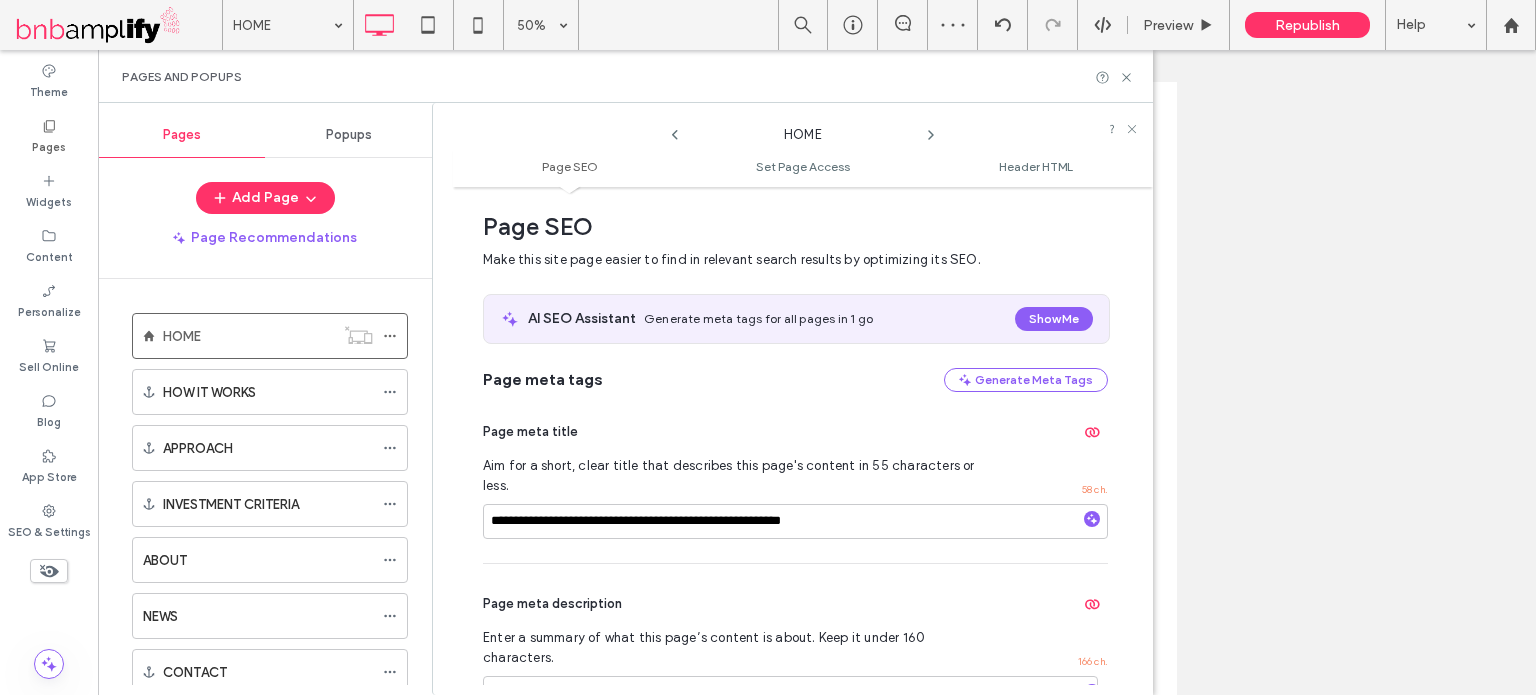 click on "**********" at bounding box center (795, 477) 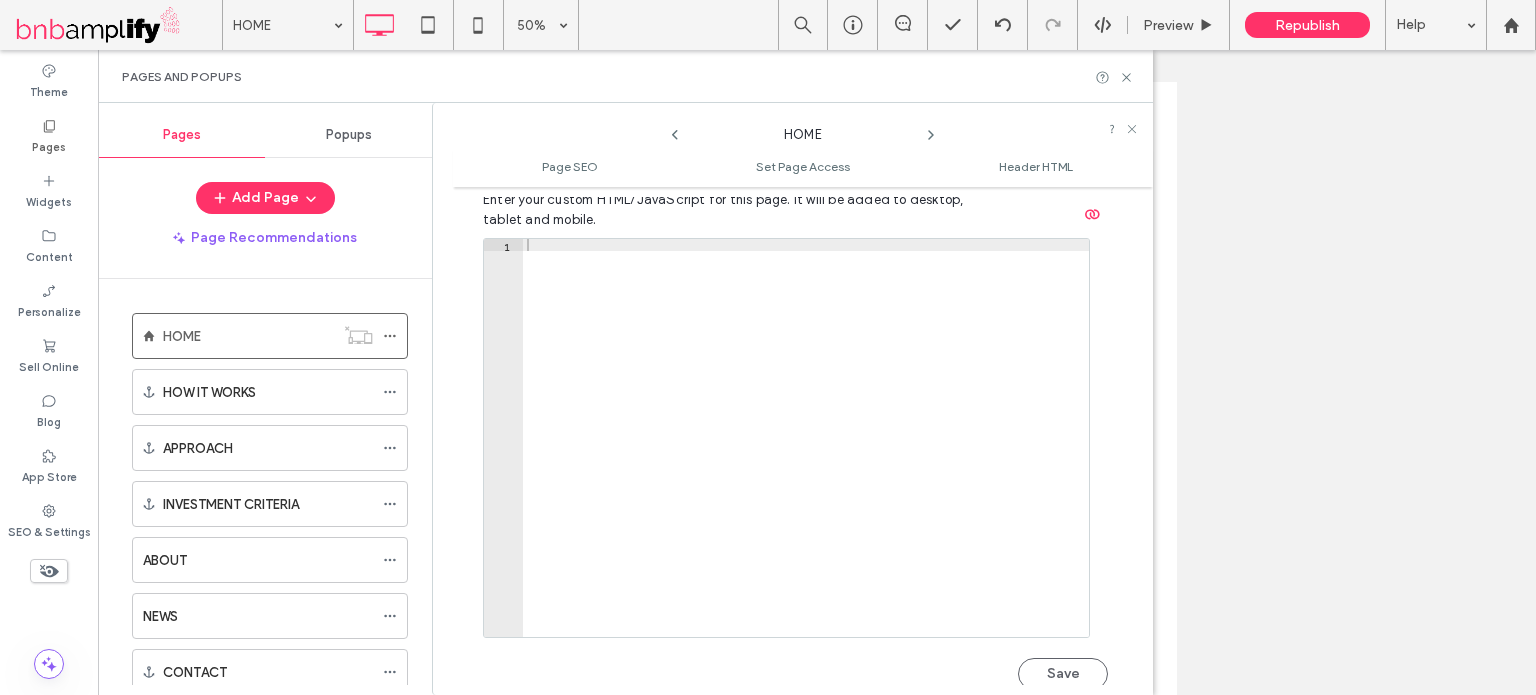 scroll, scrollTop: 1840, scrollLeft: 0, axis: vertical 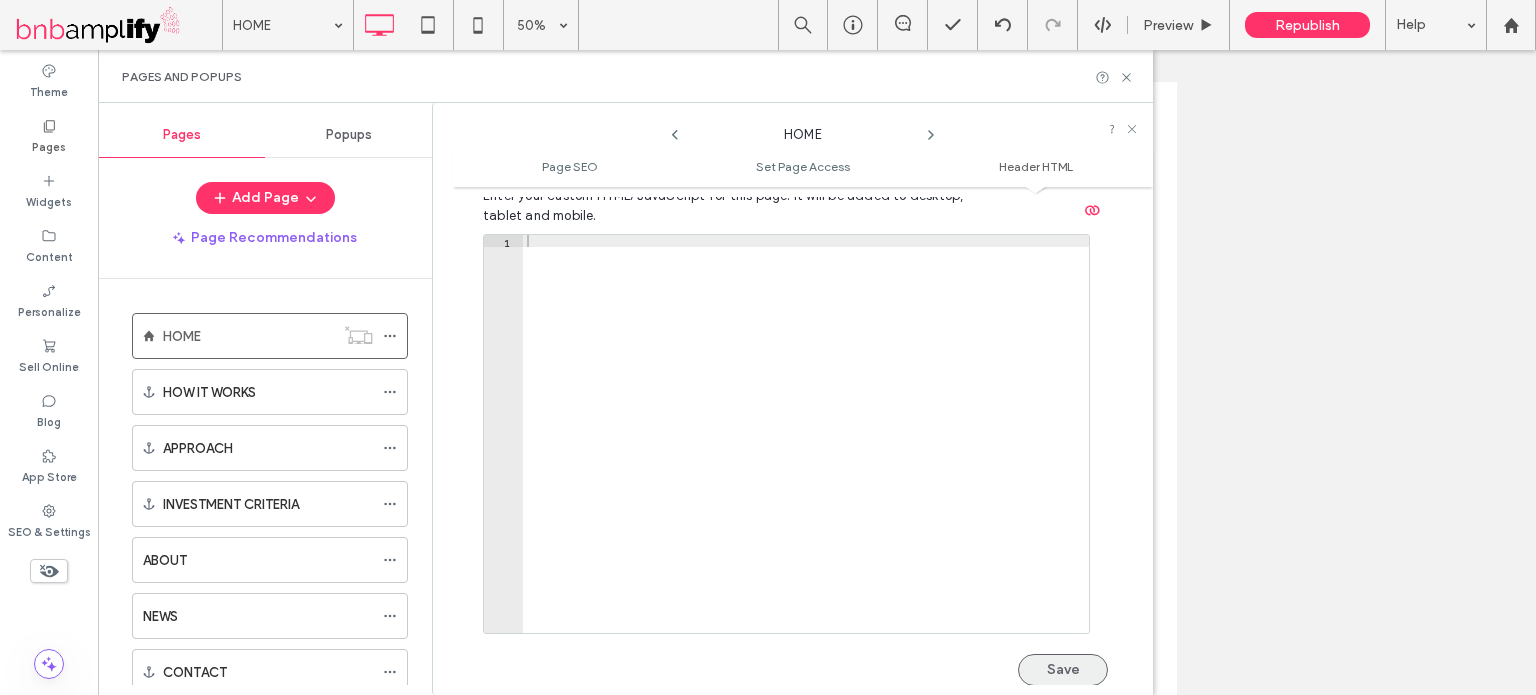 click on "Save" at bounding box center (1063, 670) 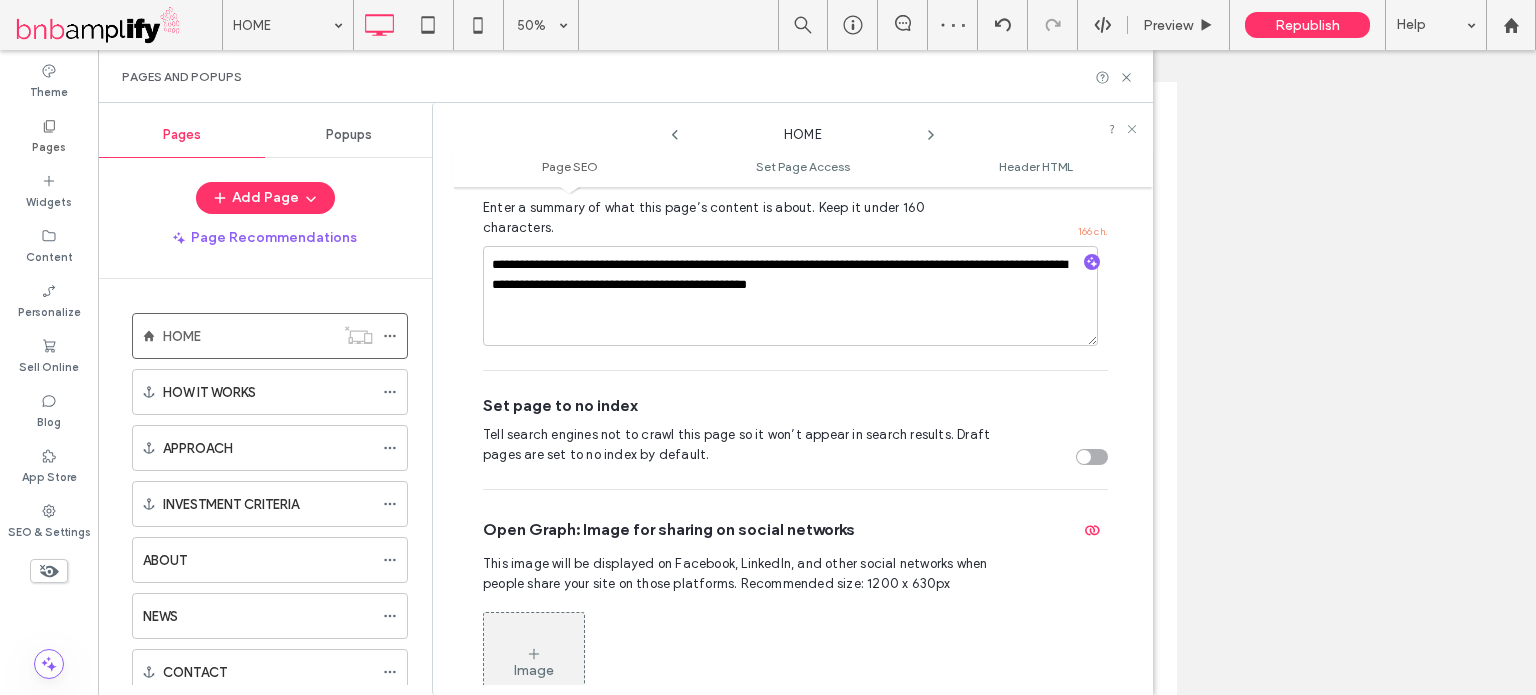 scroll, scrollTop: 640, scrollLeft: 0, axis: vertical 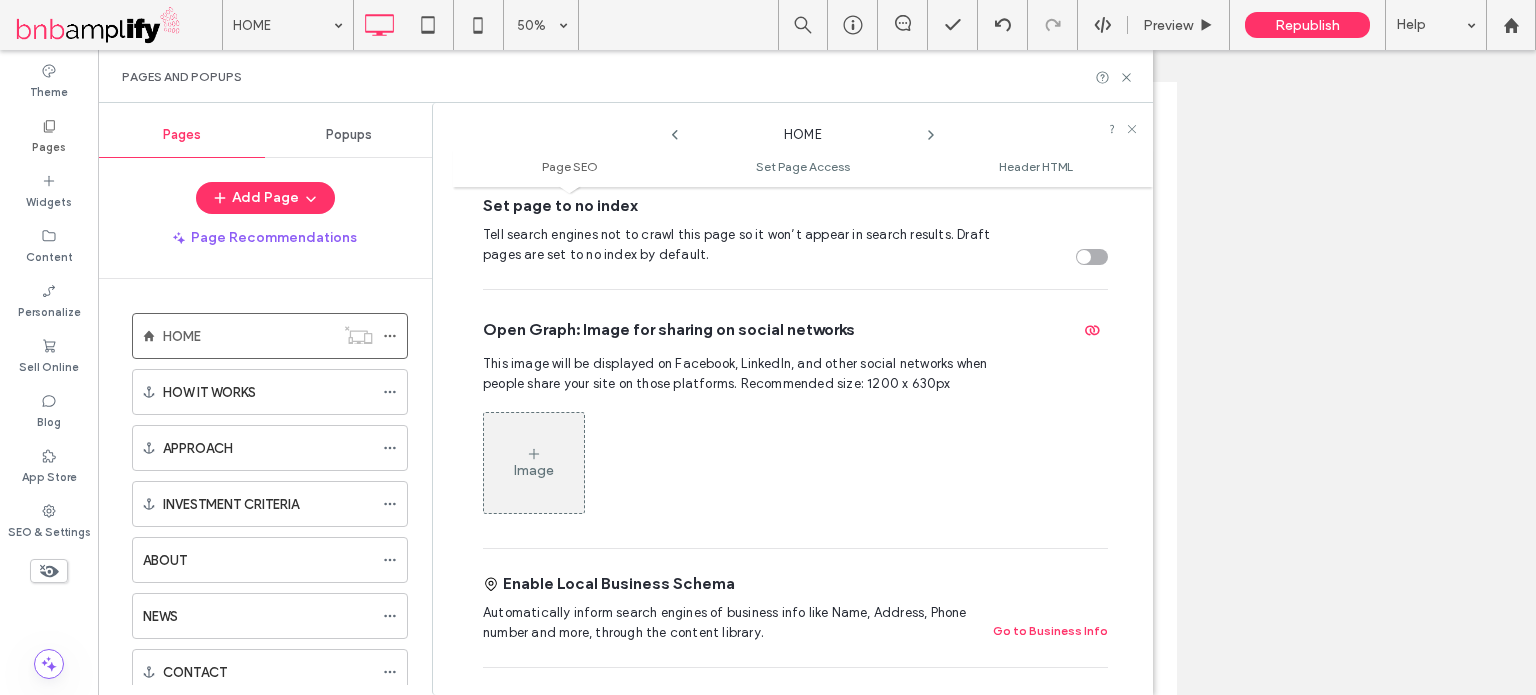 click on "Image" at bounding box center (534, 470) 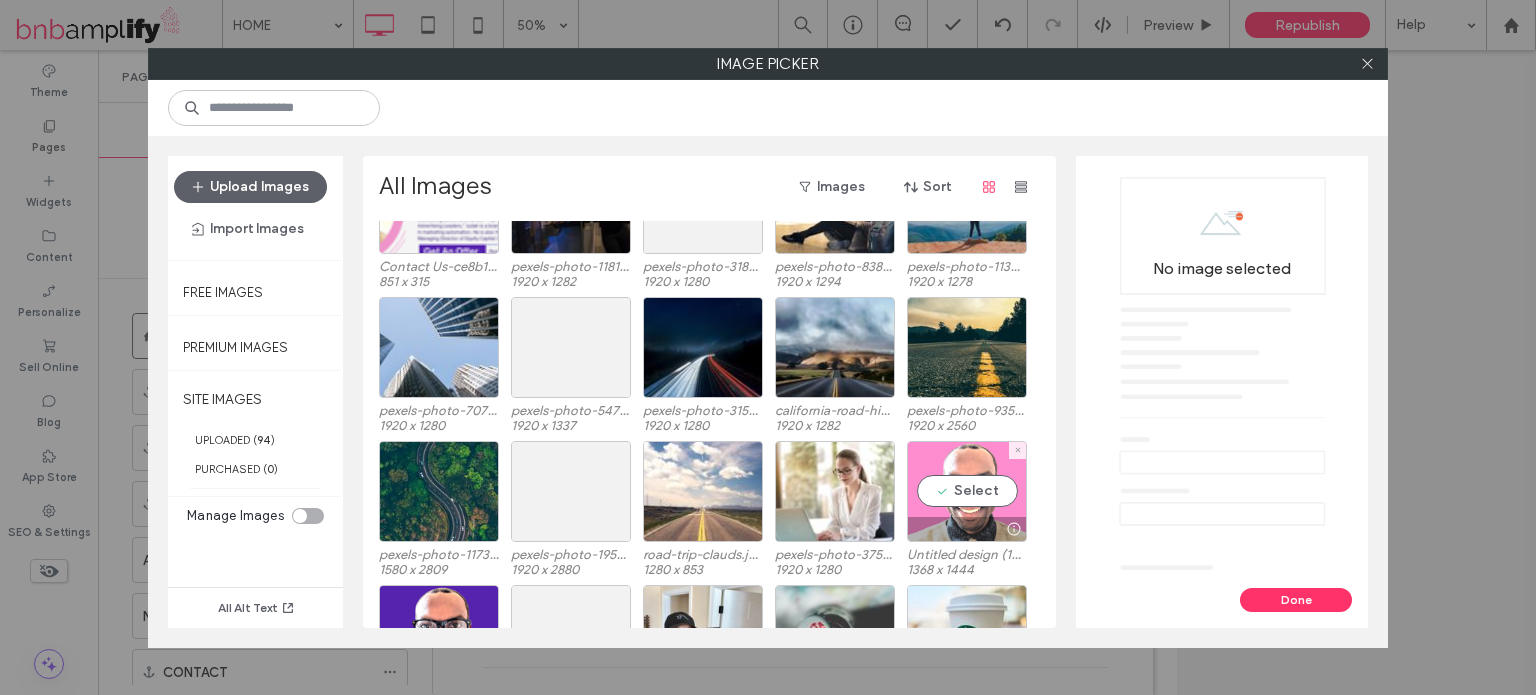 scroll, scrollTop: 8, scrollLeft: 0, axis: vertical 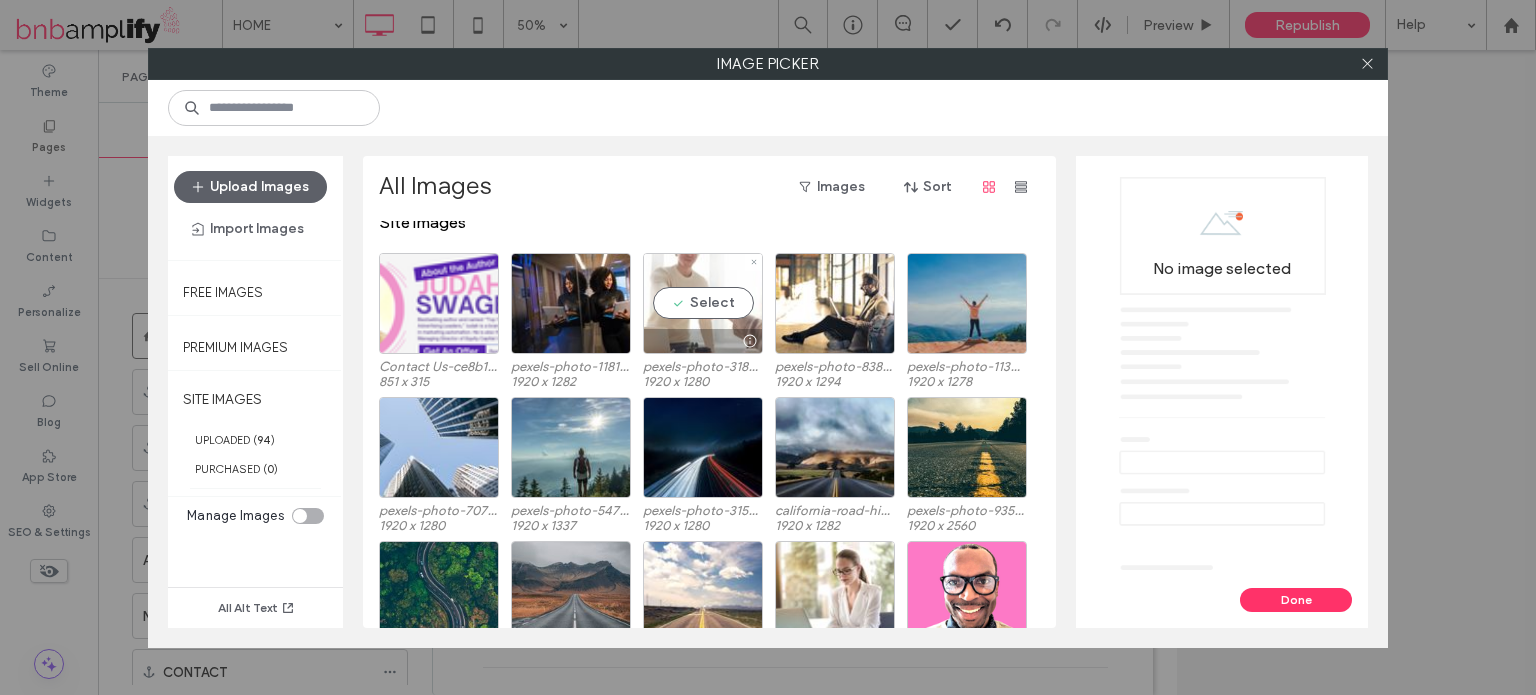 click on "Select" at bounding box center [703, 303] 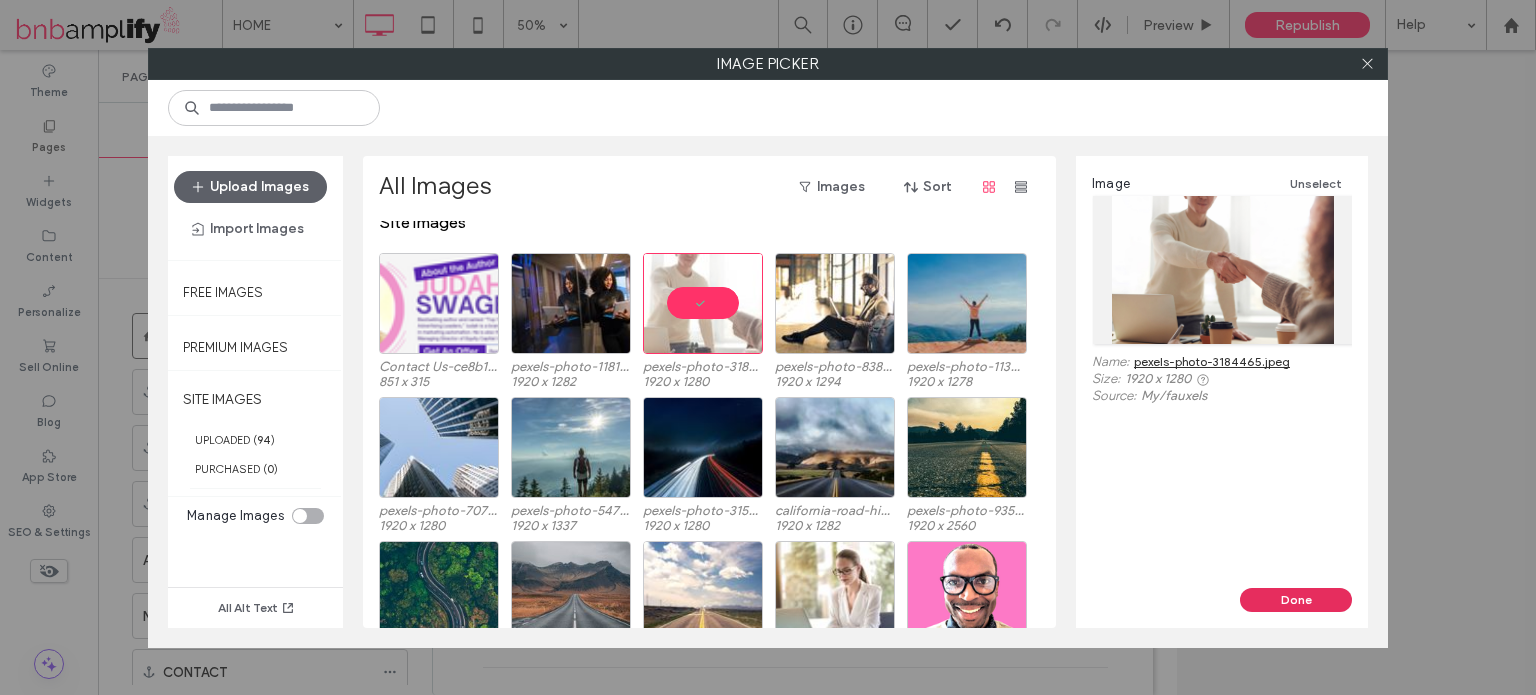 click on "Done" at bounding box center (1296, 600) 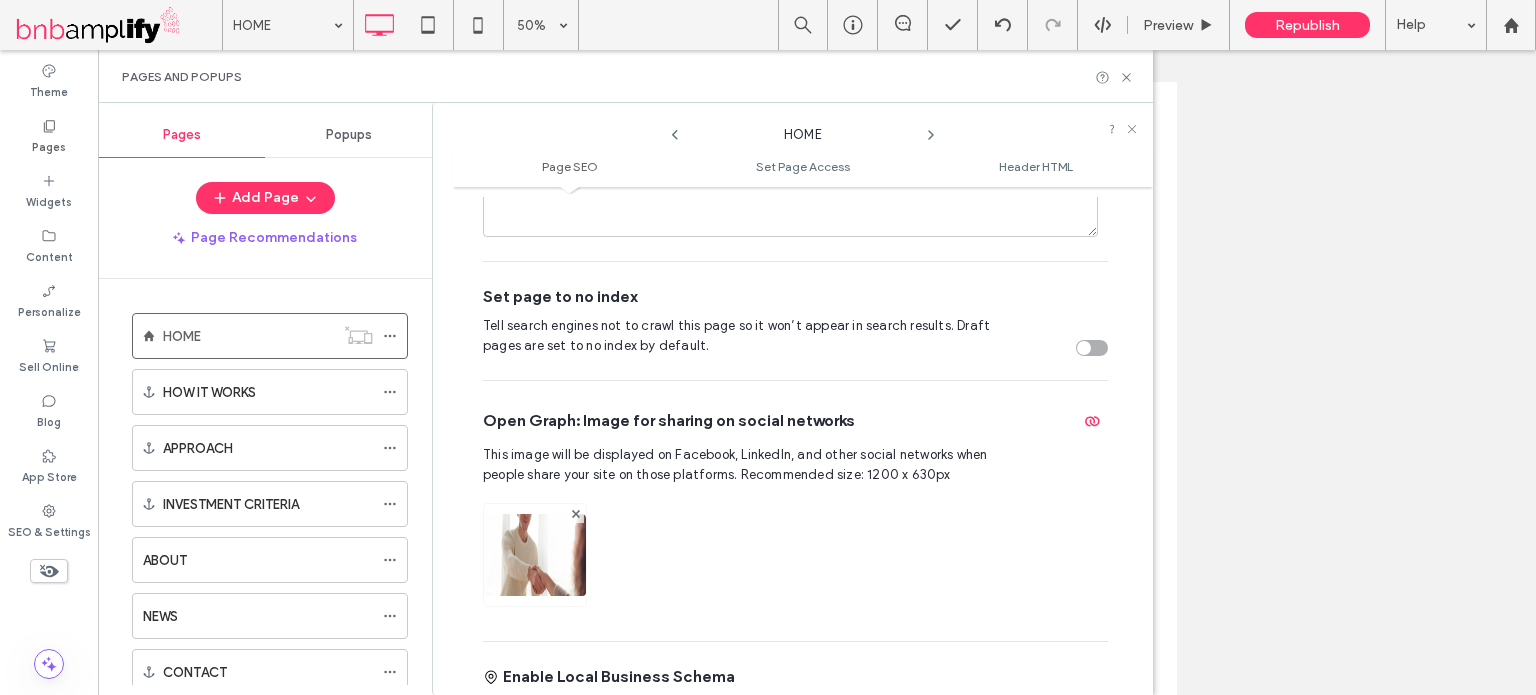 scroll, scrollTop: 600, scrollLeft: 0, axis: vertical 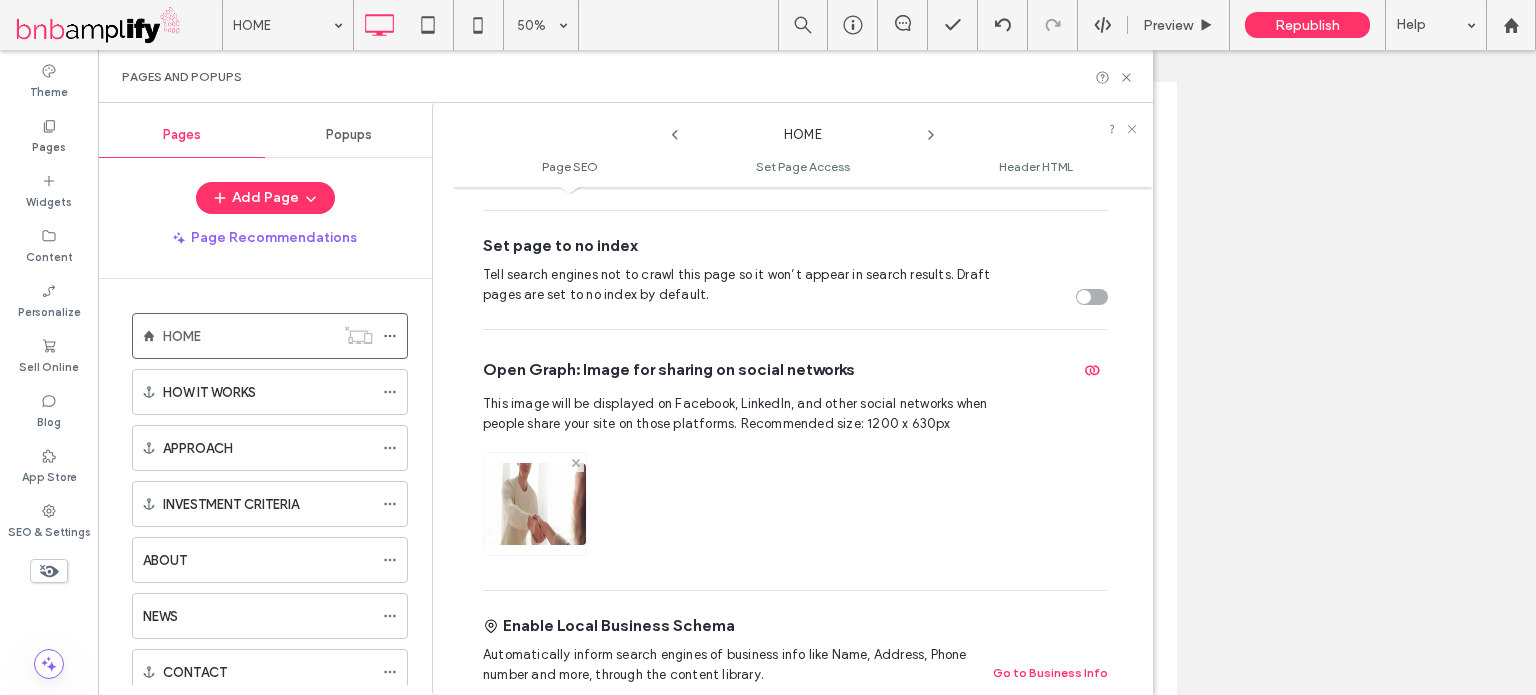 click 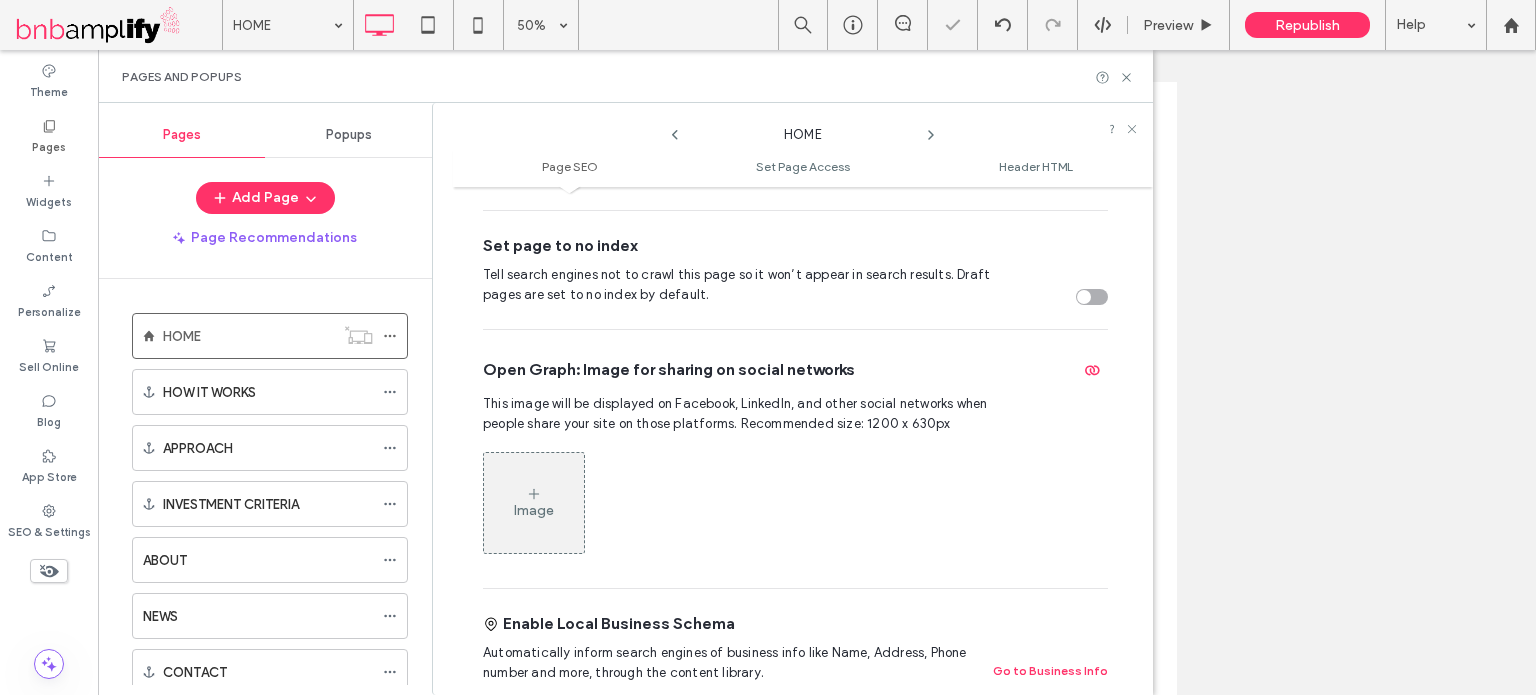 click on "Image" at bounding box center (534, 510) 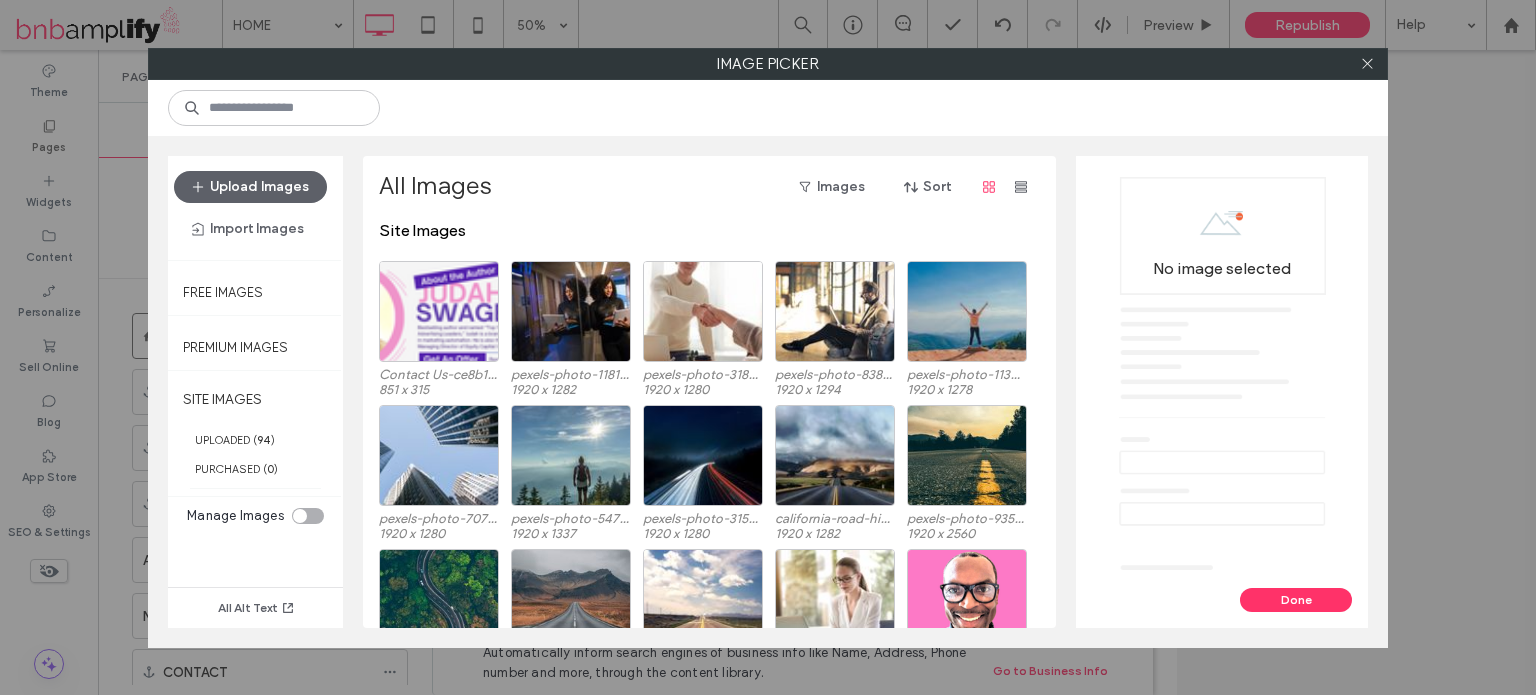 scroll, scrollTop: 0, scrollLeft: 0, axis: both 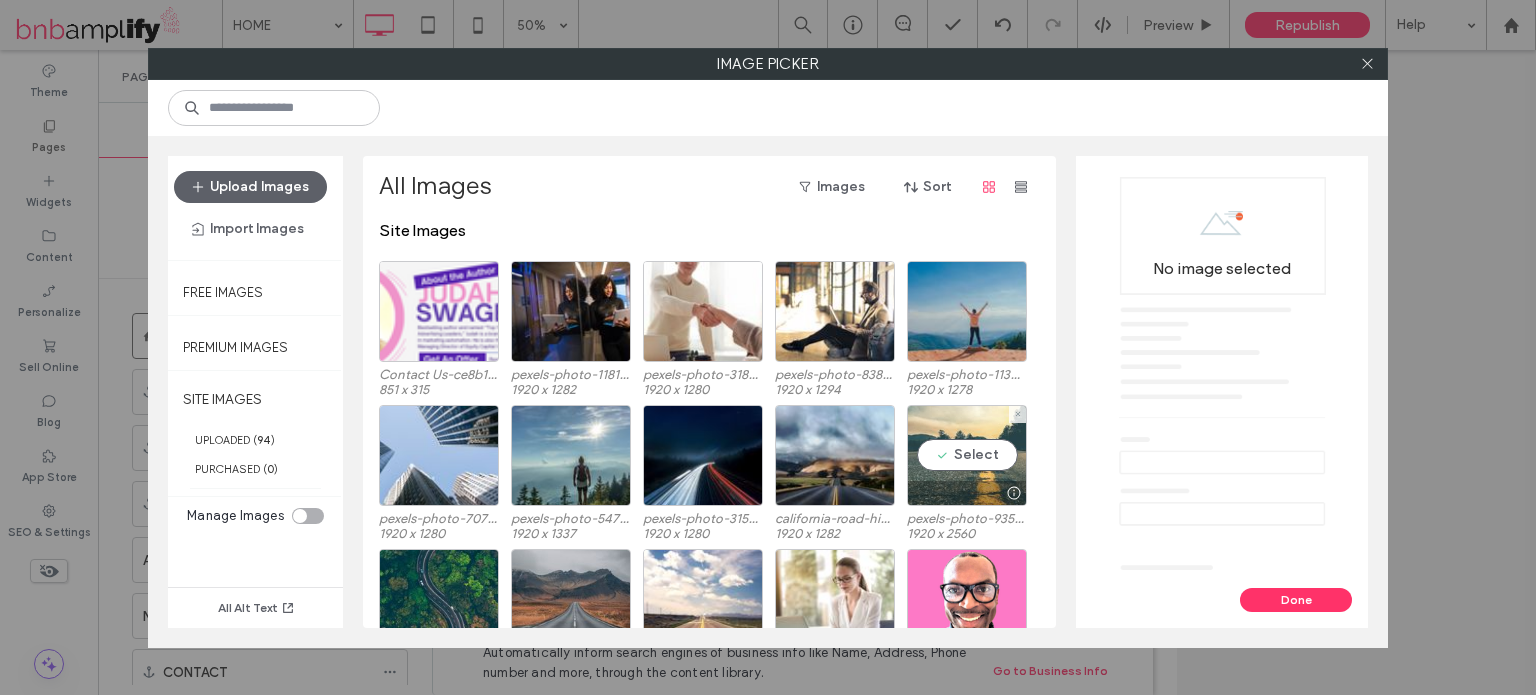 click on "Select" at bounding box center (967, 455) 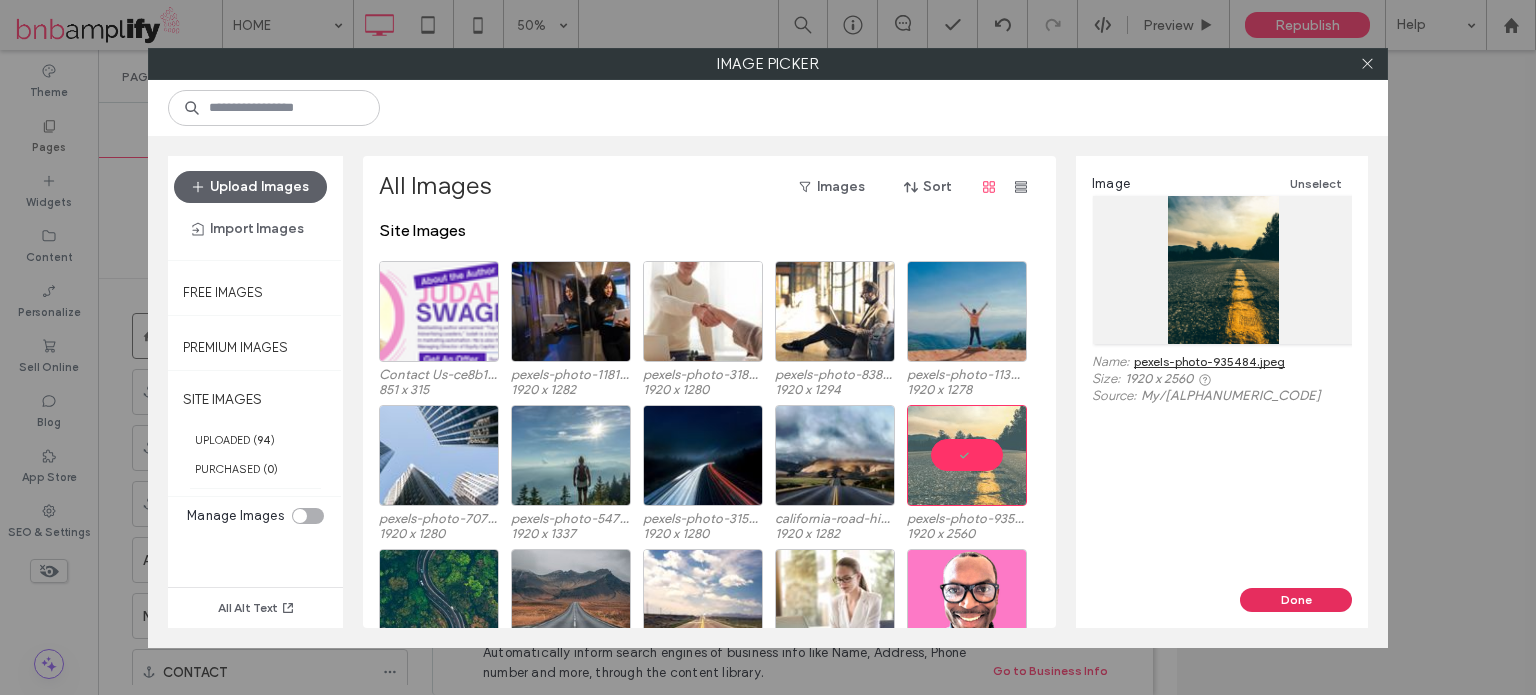 click on "Done" at bounding box center [1296, 600] 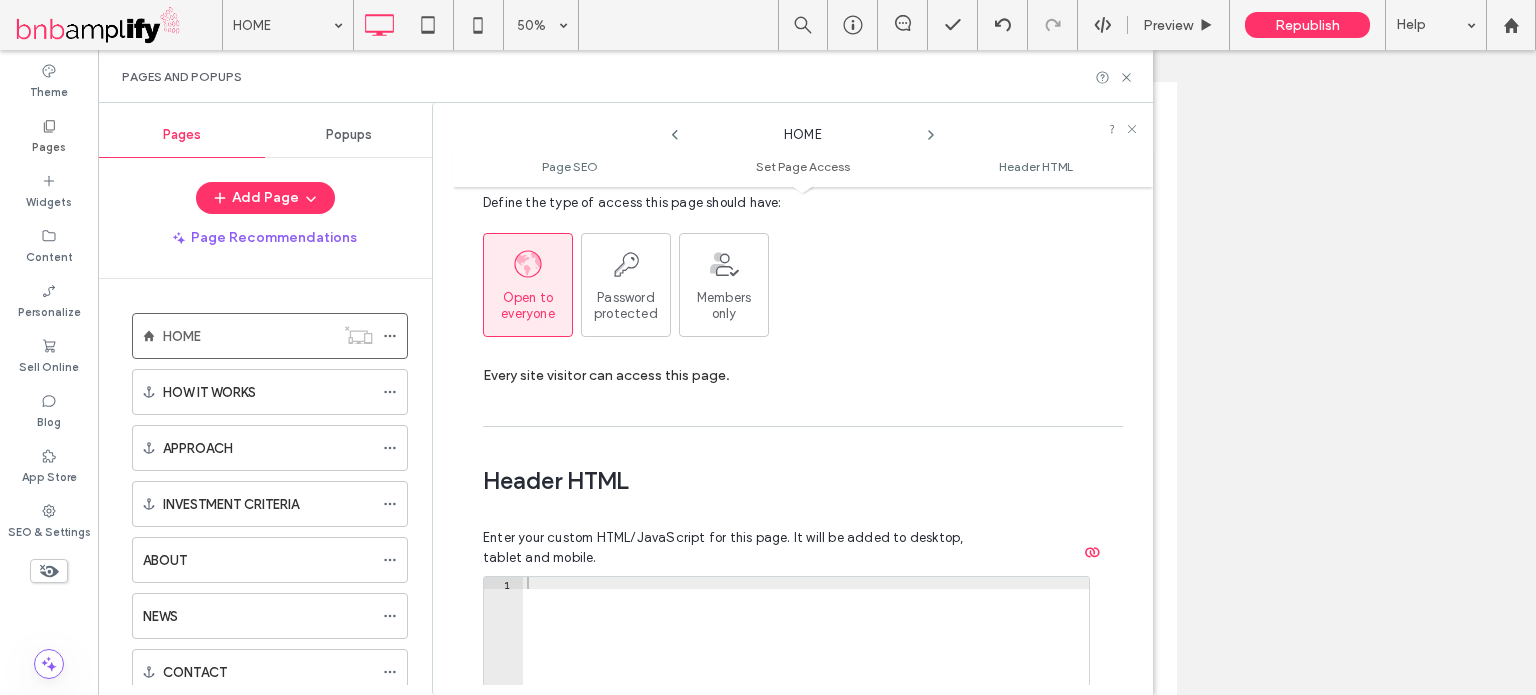 scroll, scrollTop: 1842, scrollLeft: 0, axis: vertical 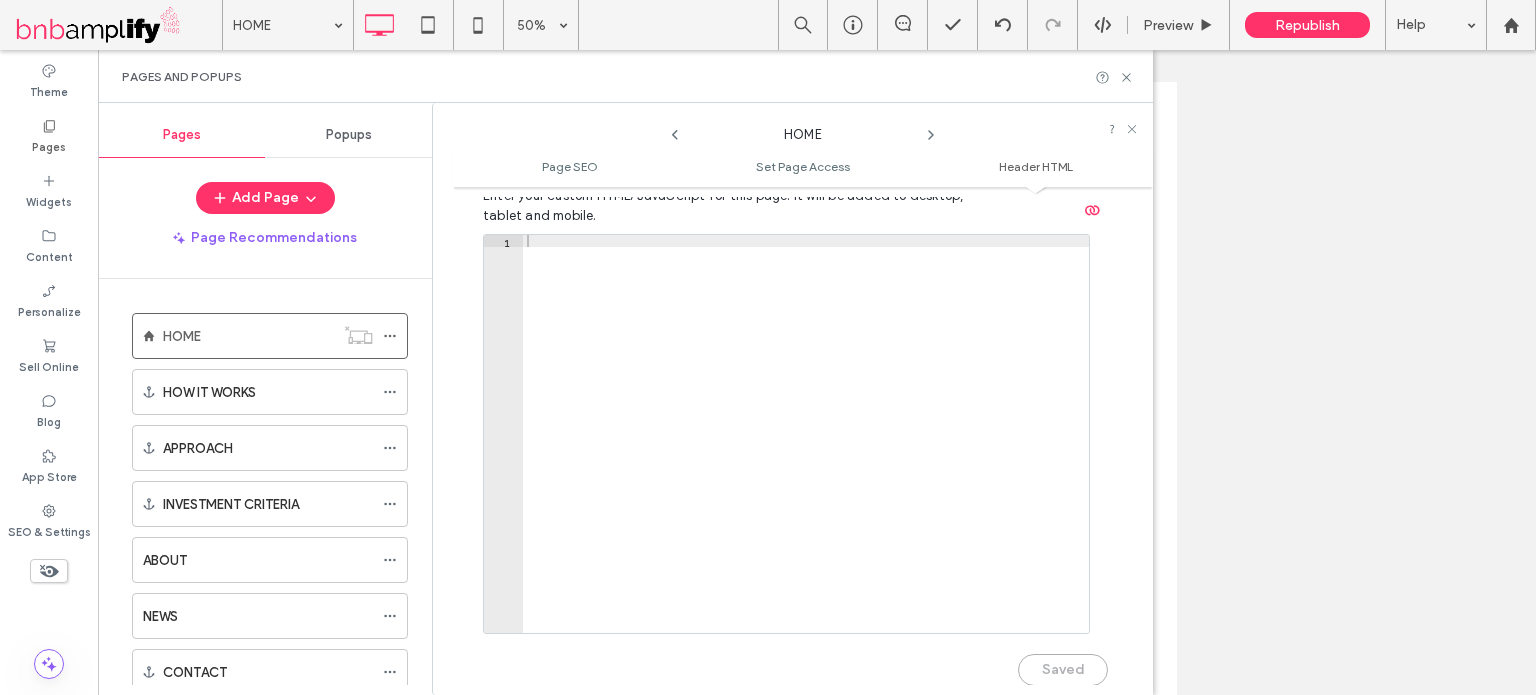 click on "Saved" at bounding box center [795, 660] 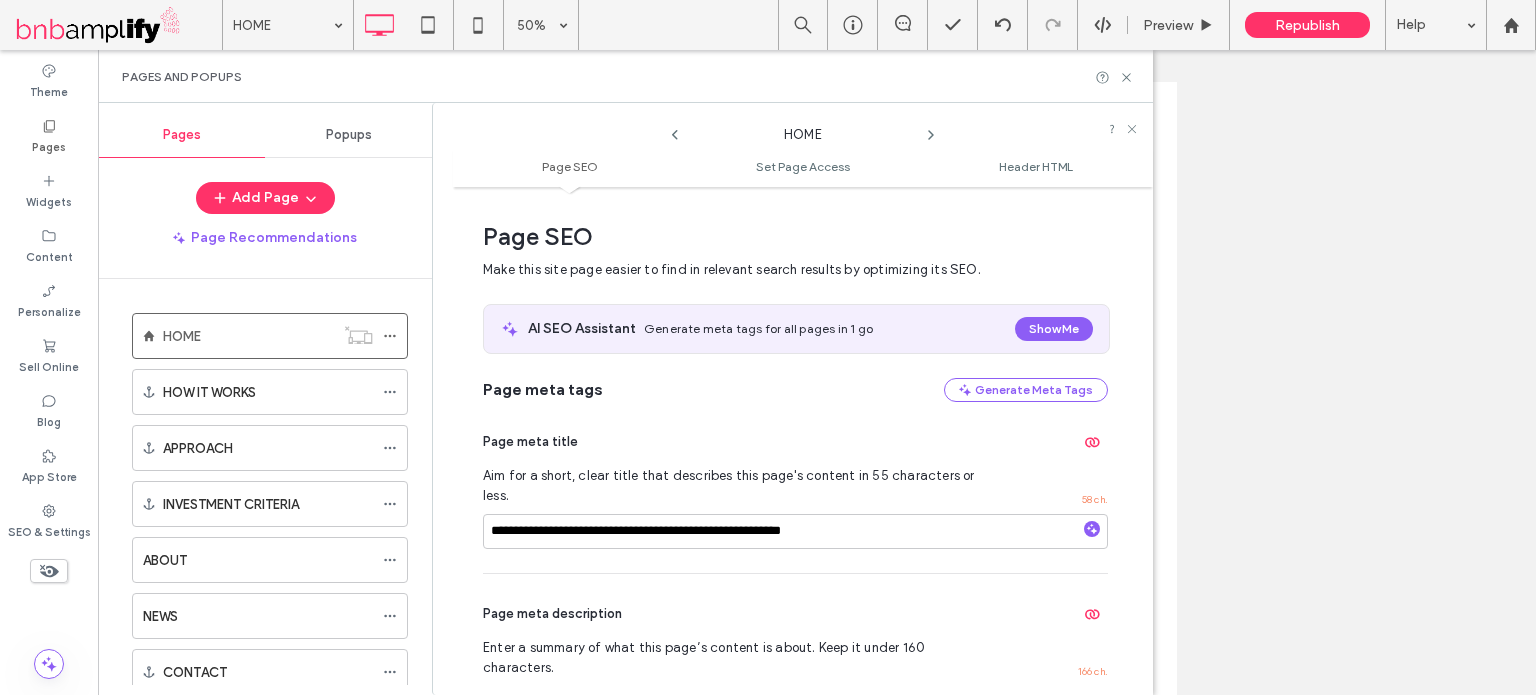 scroll, scrollTop: 100, scrollLeft: 0, axis: vertical 